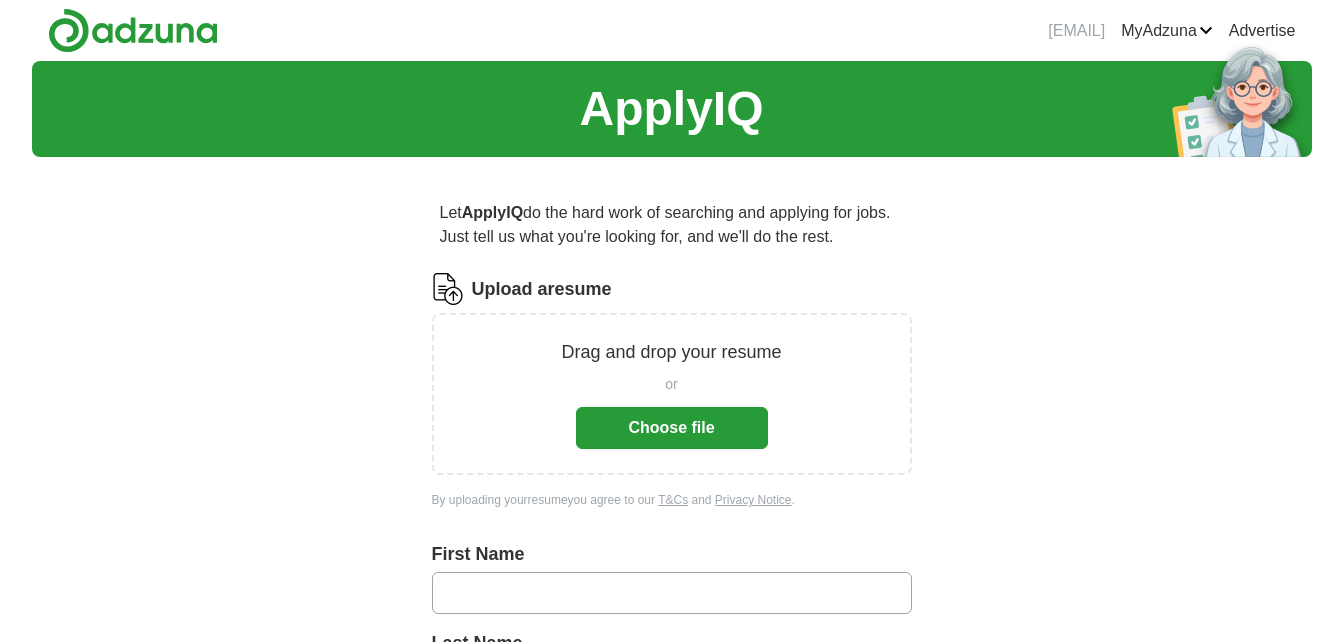 scroll, scrollTop: 0, scrollLeft: 0, axis: both 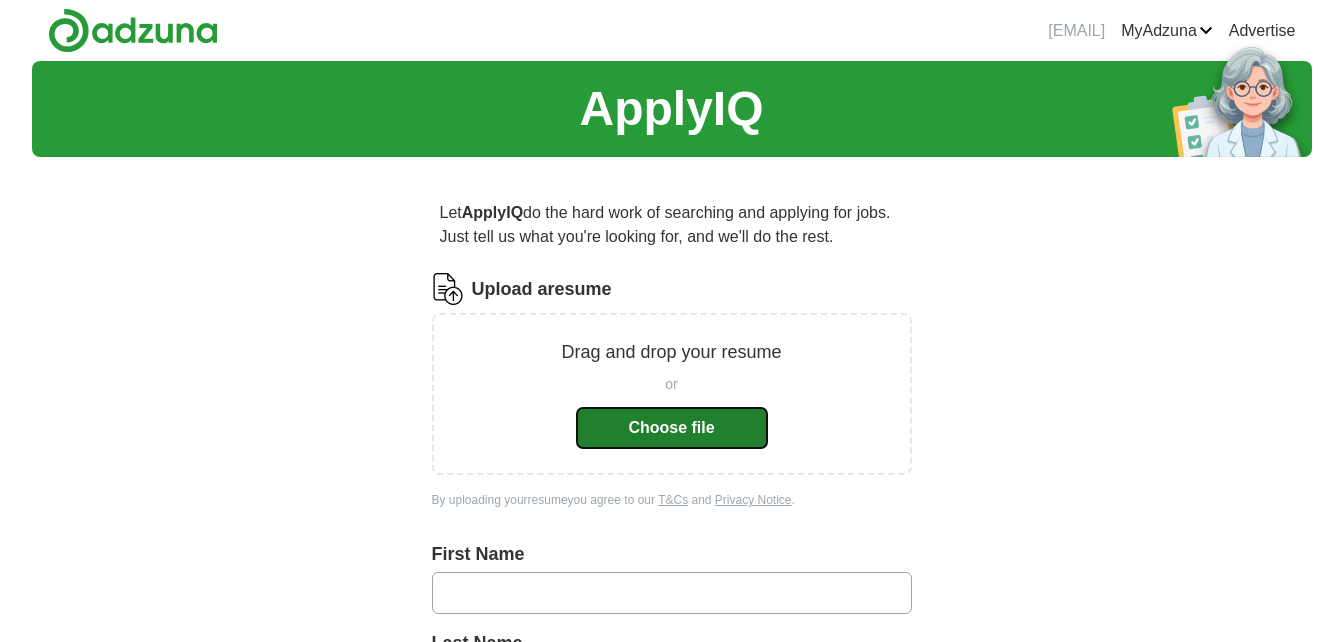 click on "Choose file" at bounding box center [672, 428] 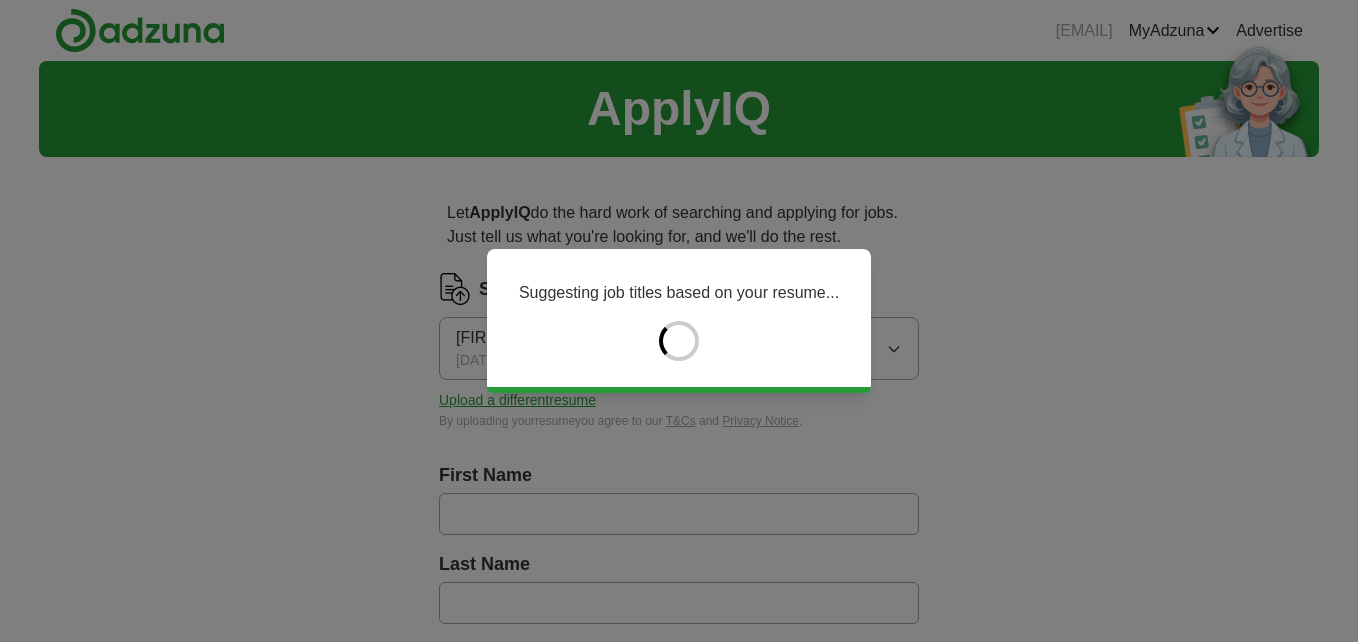 type on "*****" 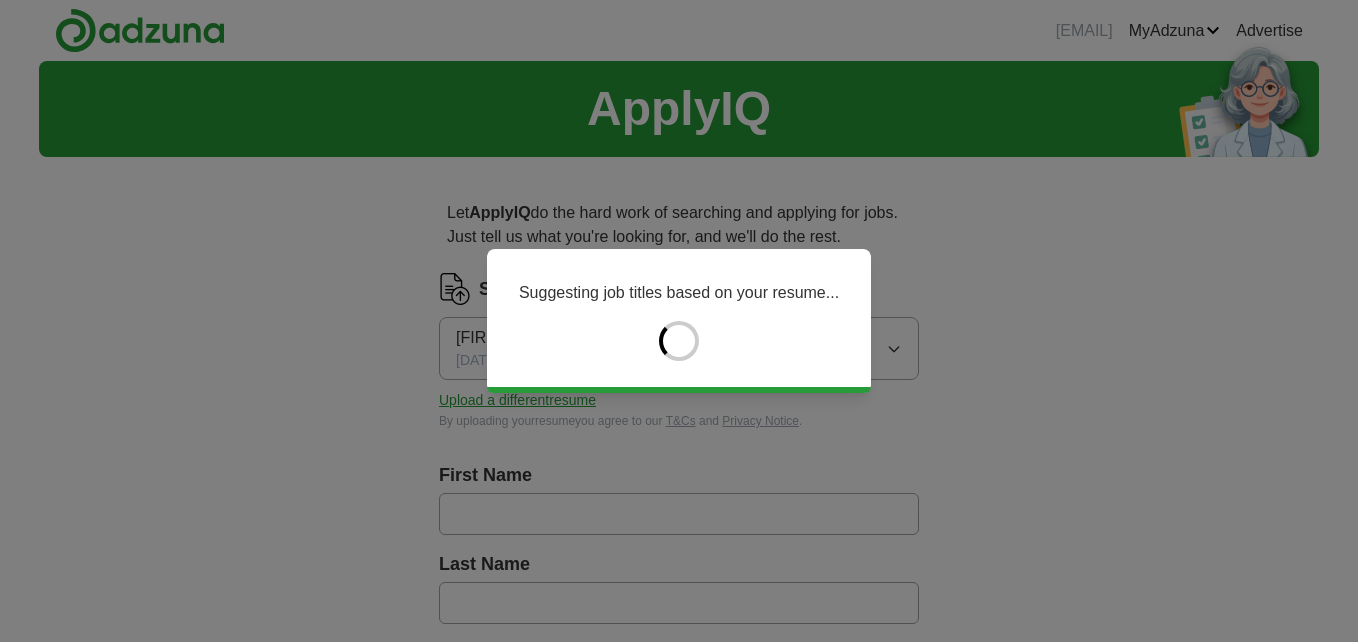 type on "*******" 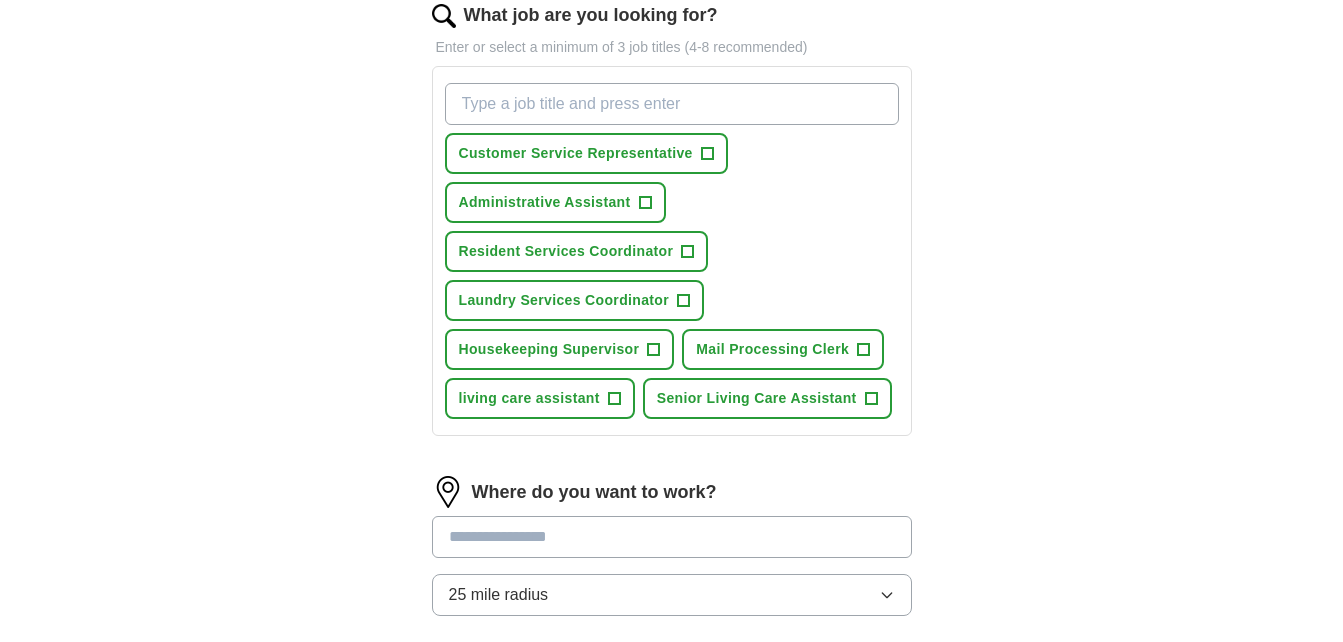 scroll, scrollTop: 672, scrollLeft: 0, axis: vertical 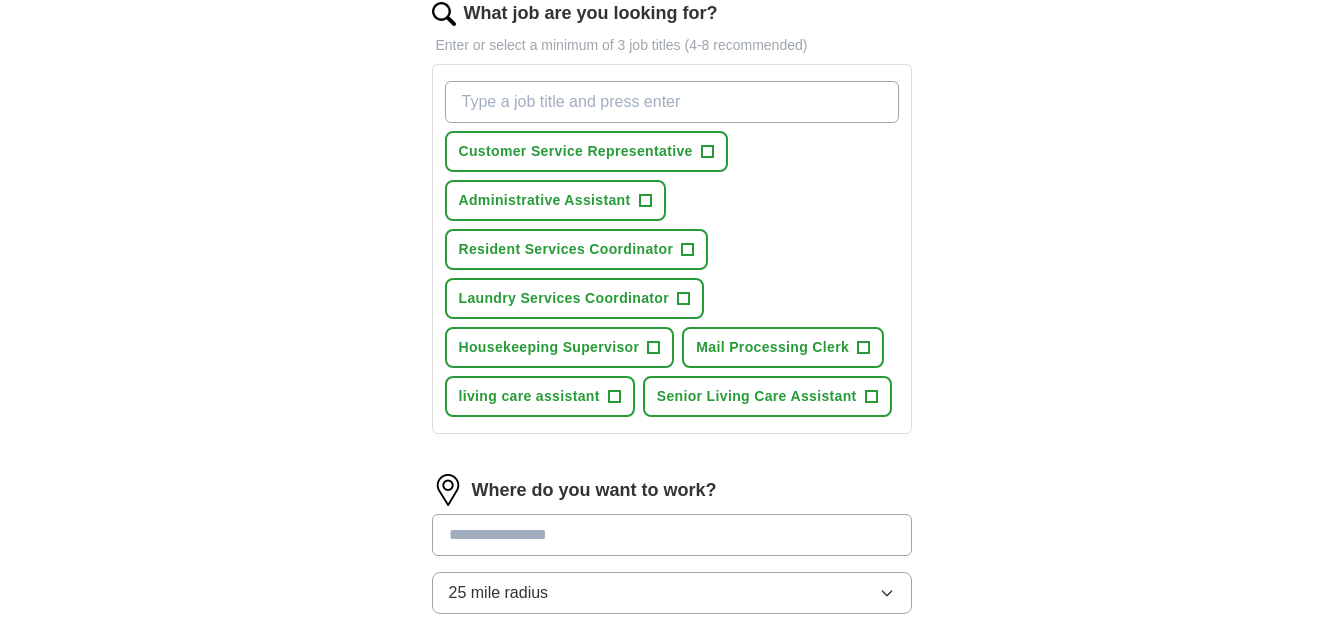 click on "What job are you looking for?" at bounding box center [672, 102] 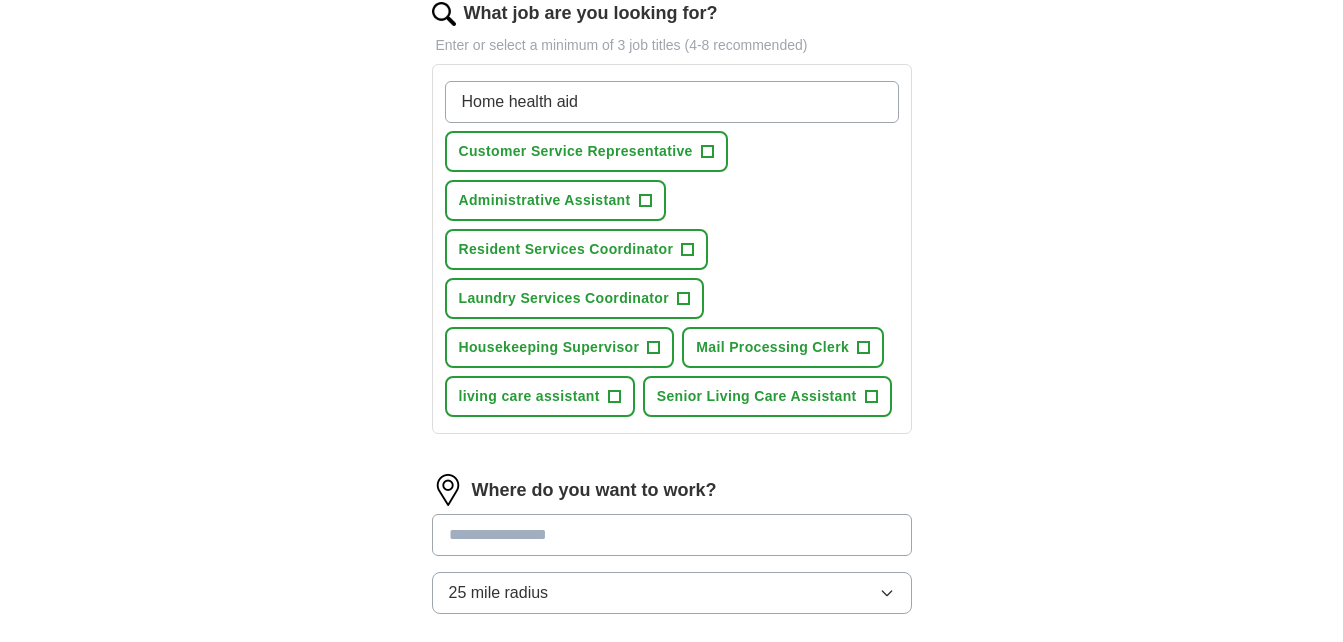 type on "Home health aide" 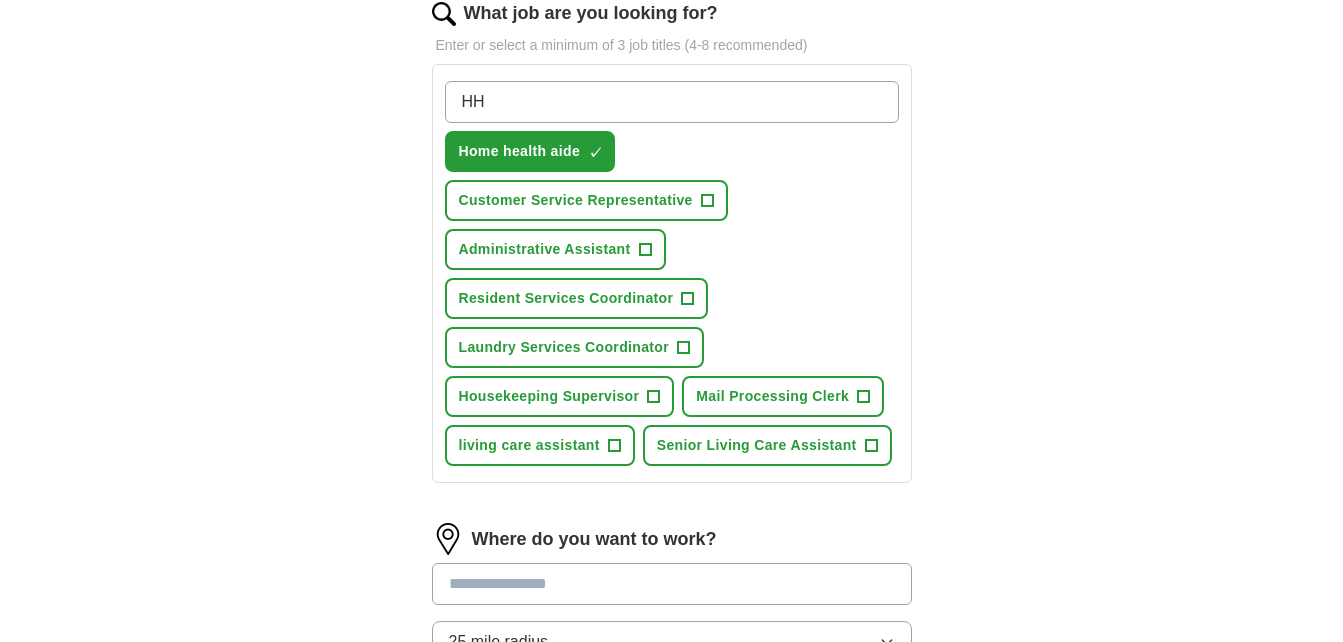 type on "HHA" 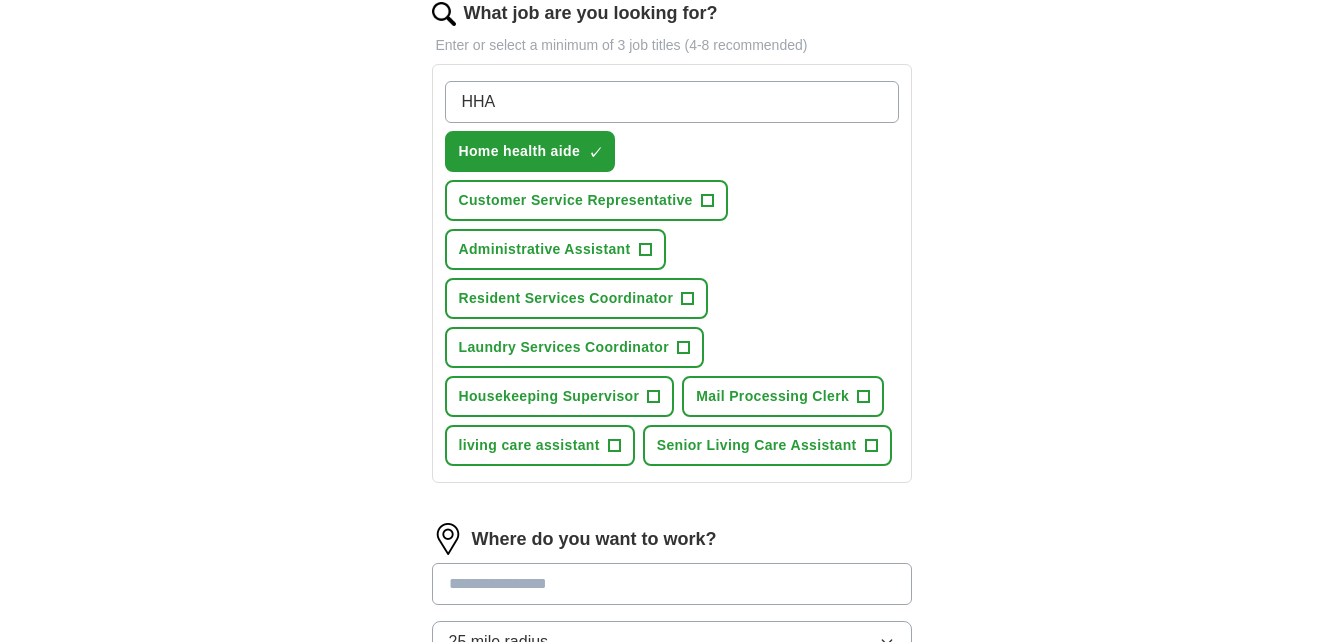 type 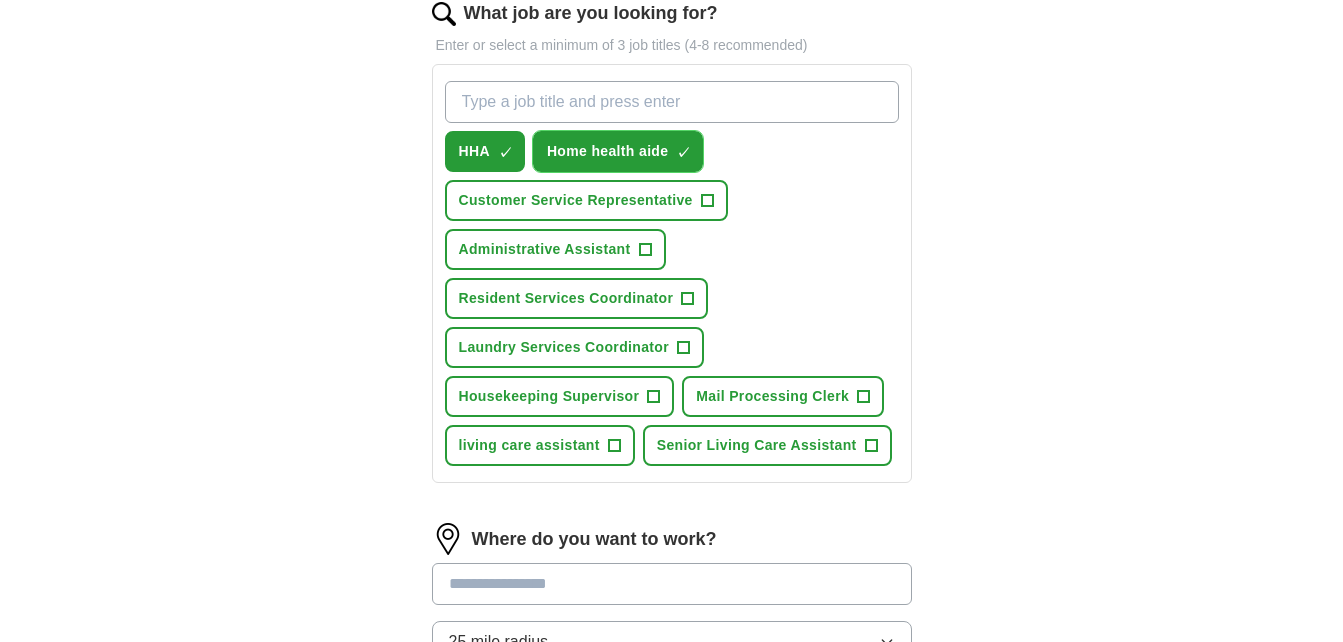click on "Home health aide" at bounding box center [608, 151] 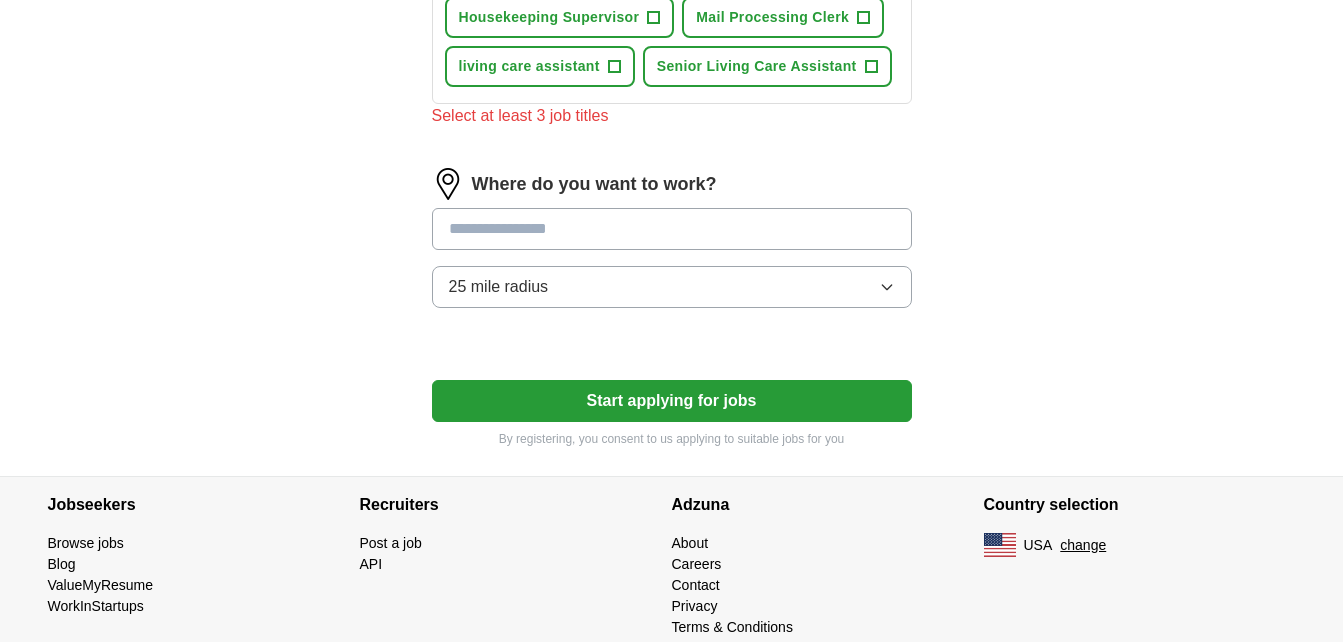 scroll, scrollTop: 1056, scrollLeft: 0, axis: vertical 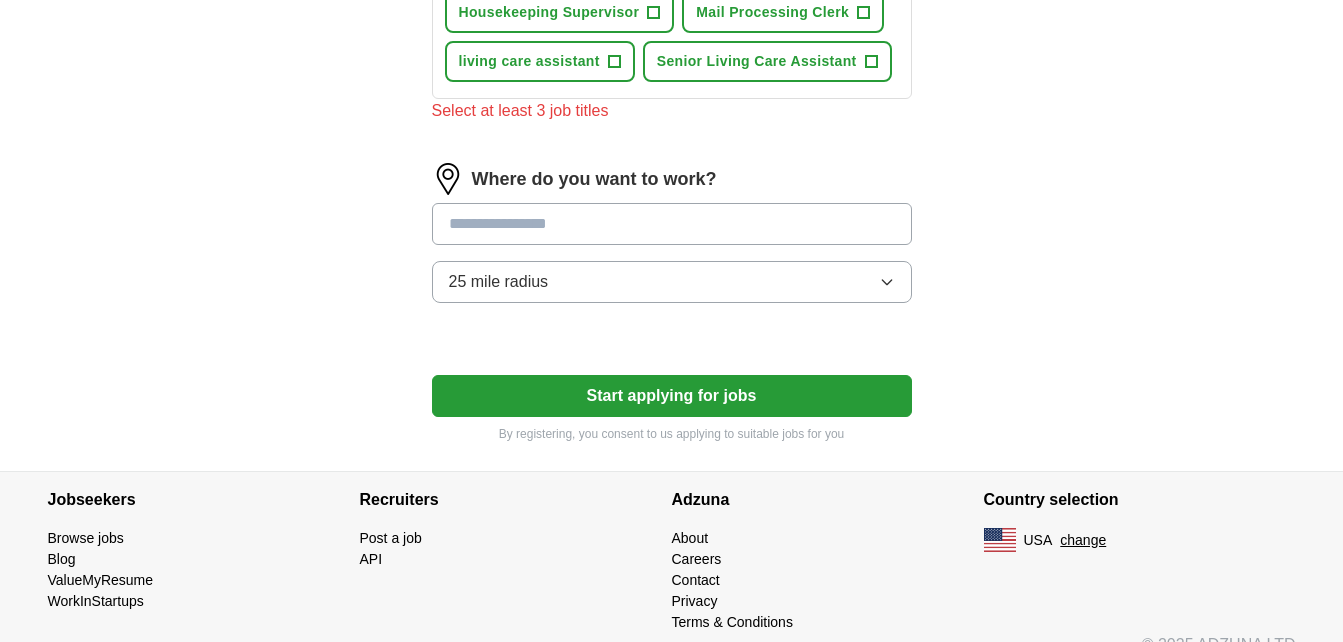 click at bounding box center [672, 224] 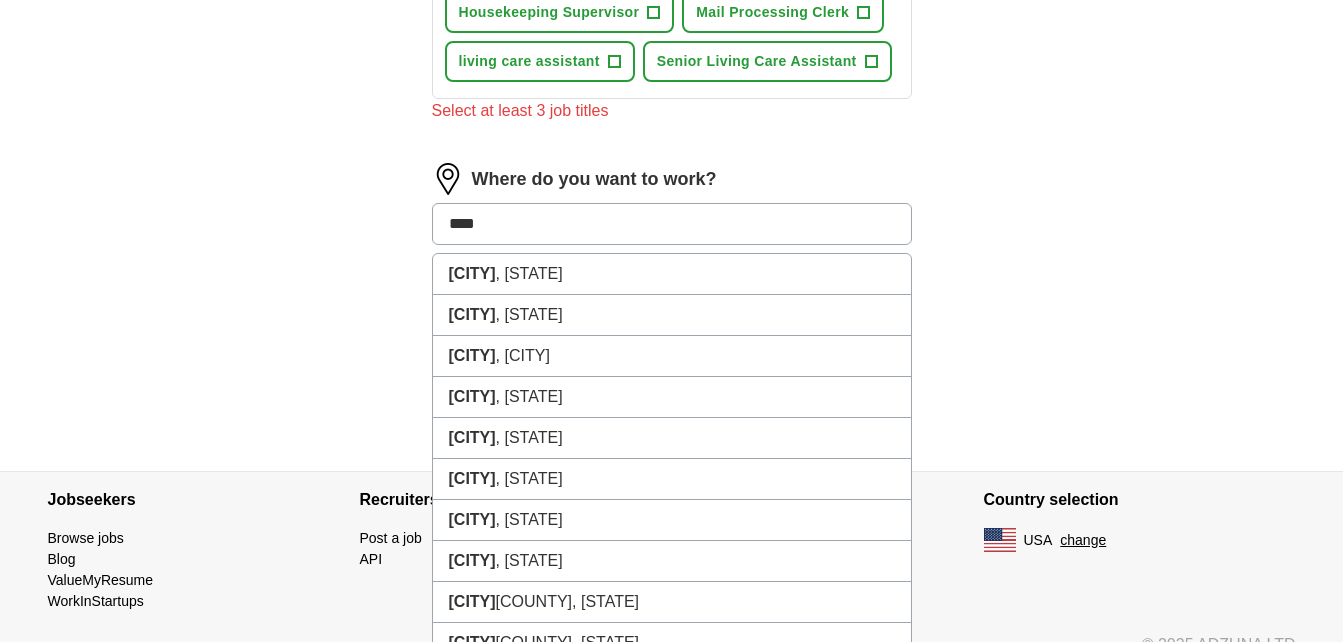type on "*****" 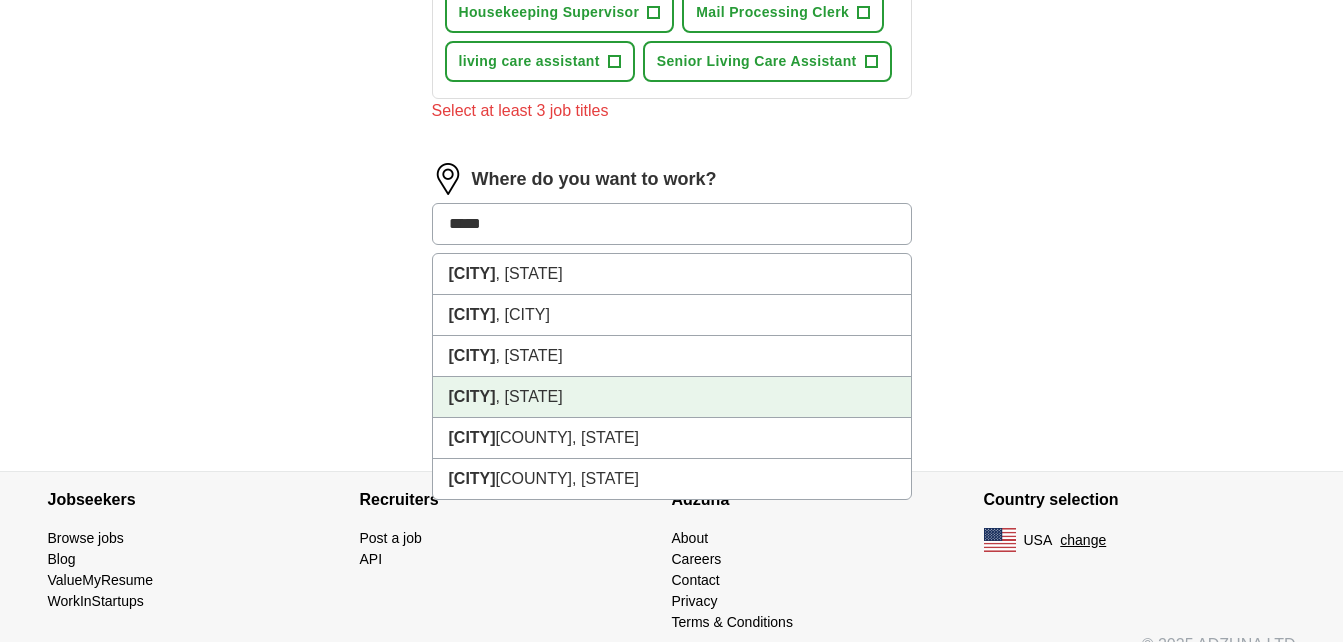 click on ", [STATE]" at bounding box center [672, 397] 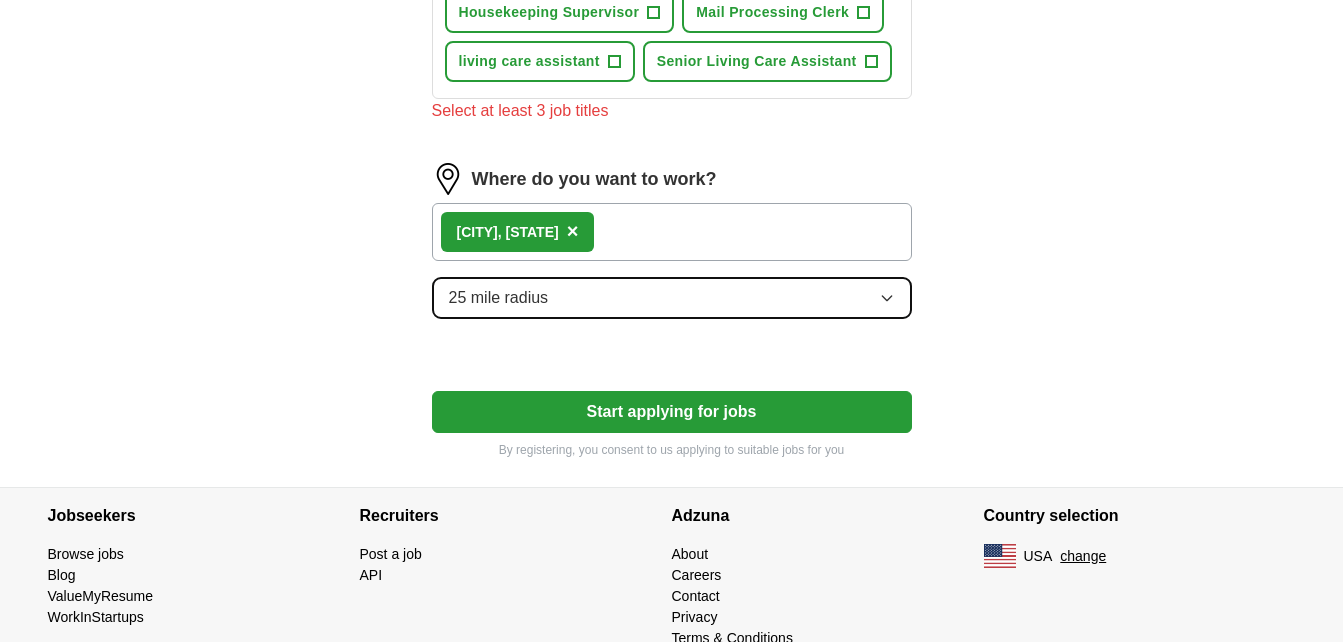 click on "25 mile radius" at bounding box center [499, 298] 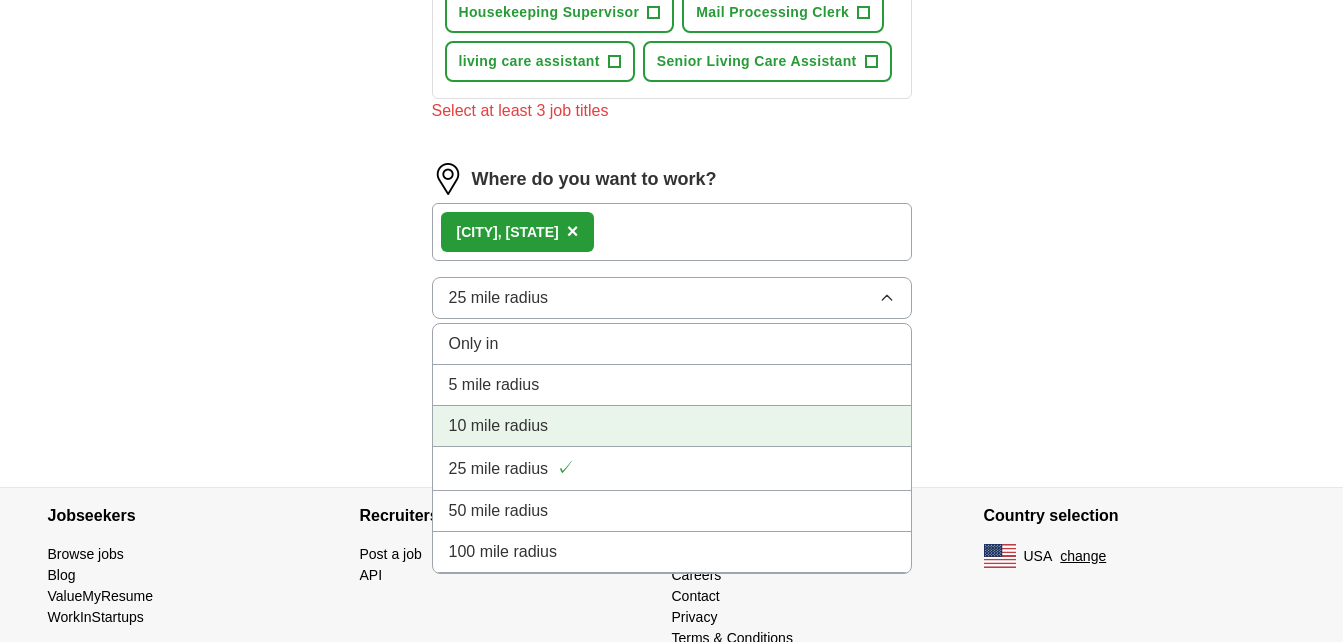 click on "10 mile radius" at bounding box center (499, 426) 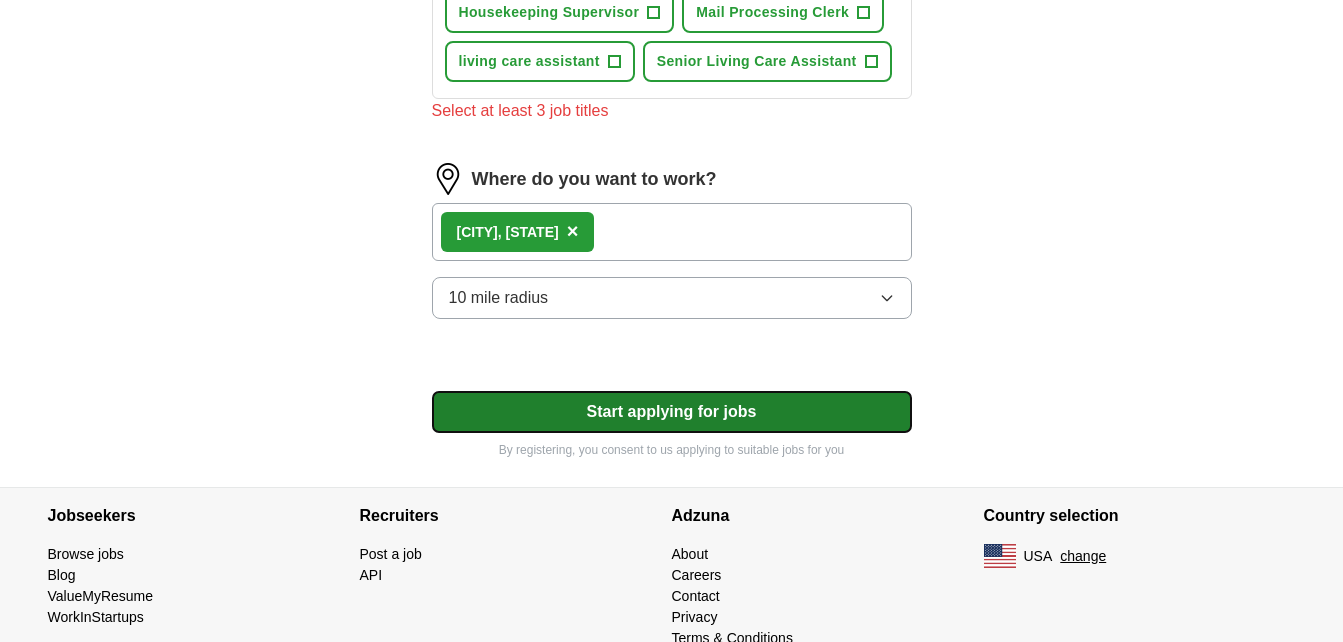 click on "Start applying for jobs" at bounding box center (672, 412) 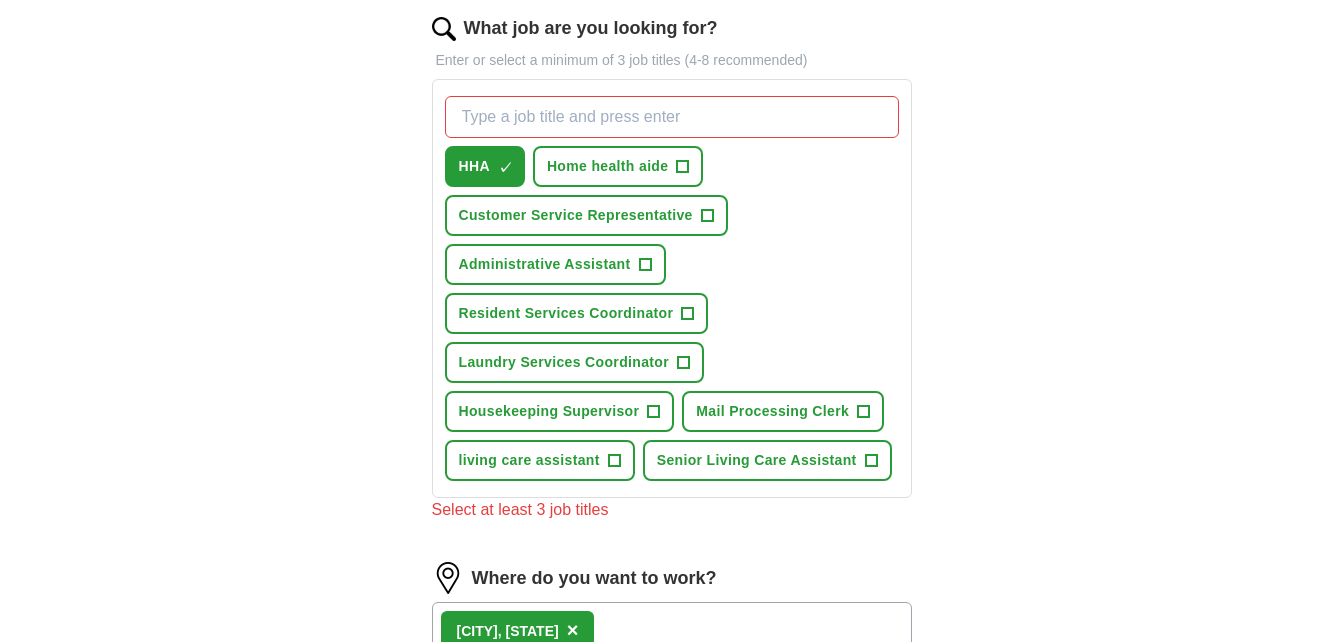 scroll, scrollTop: 656, scrollLeft: 0, axis: vertical 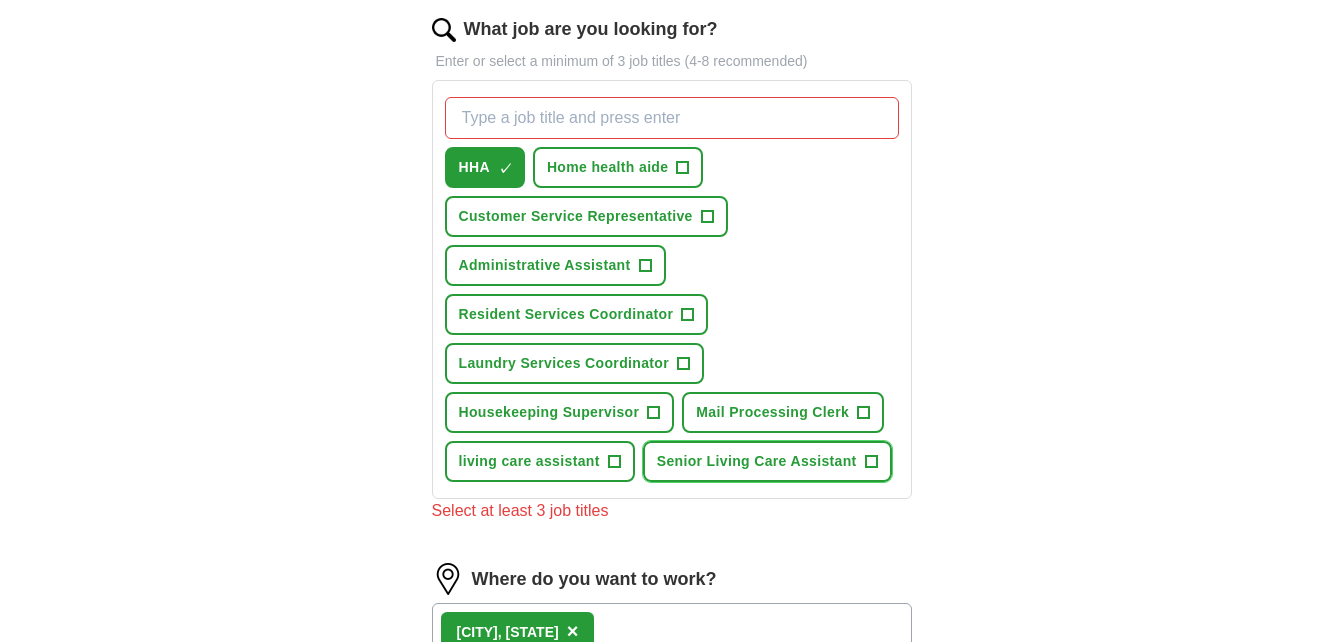 click on "Senior Living Care Assistant" at bounding box center (757, 461) 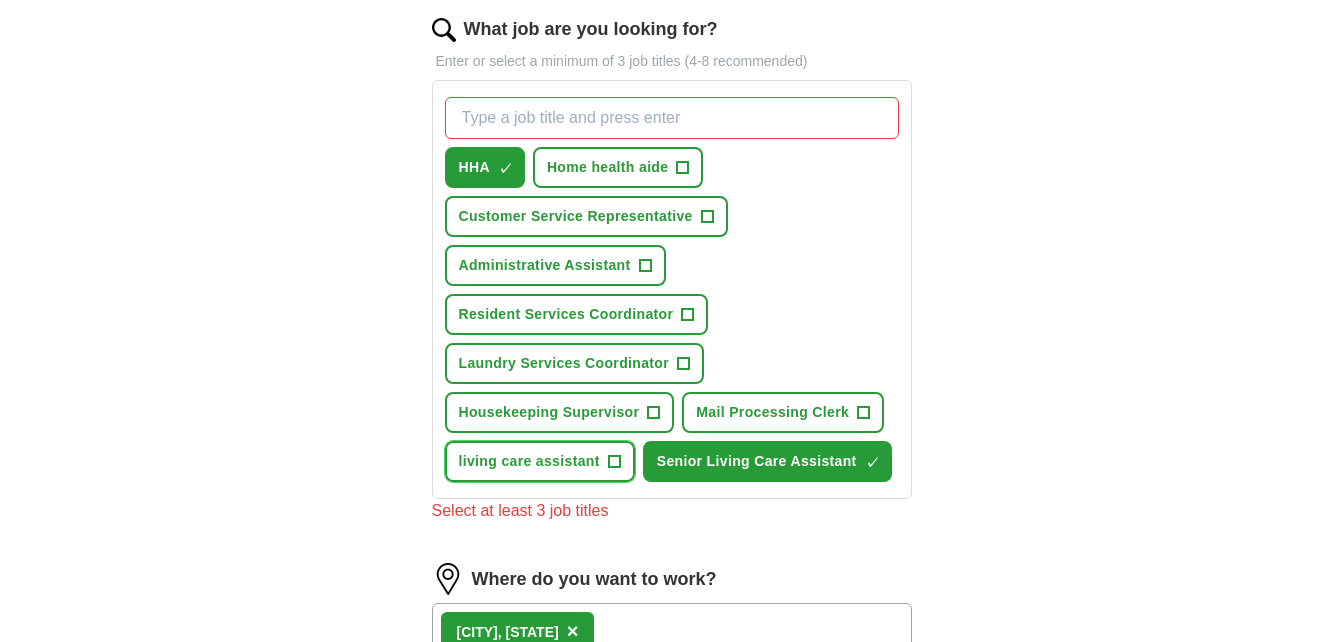 click on "+" at bounding box center (614, 462) 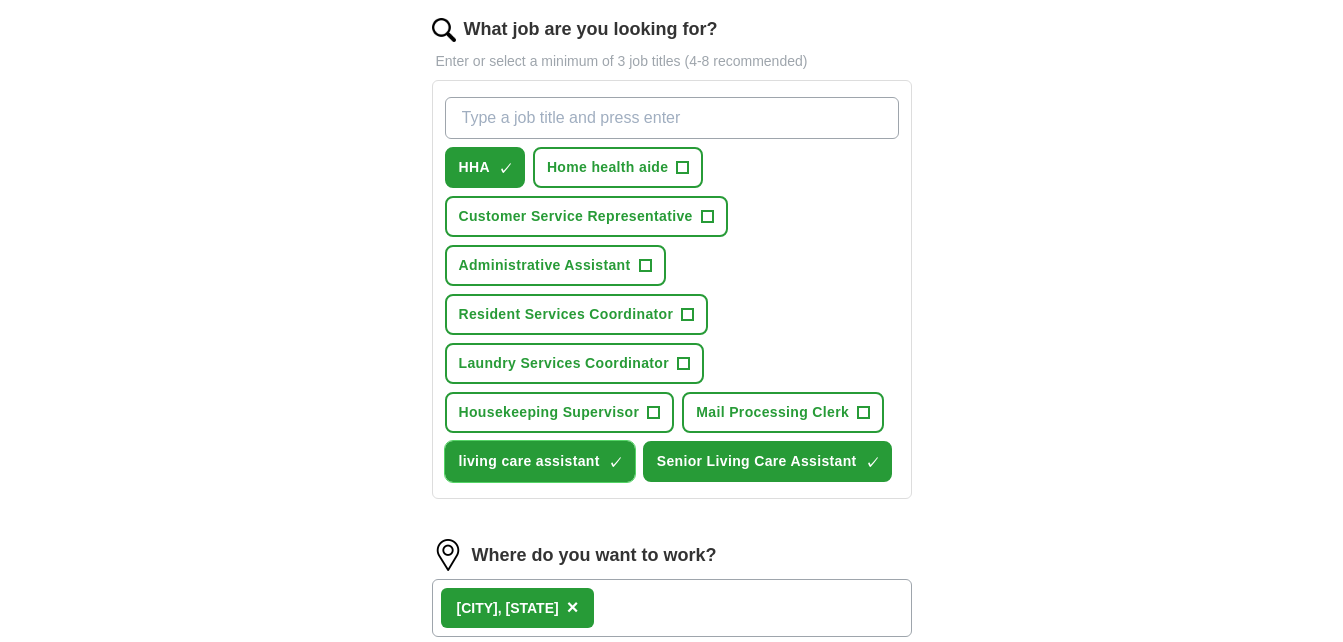 scroll, scrollTop: 1079, scrollLeft: 0, axis: vertical 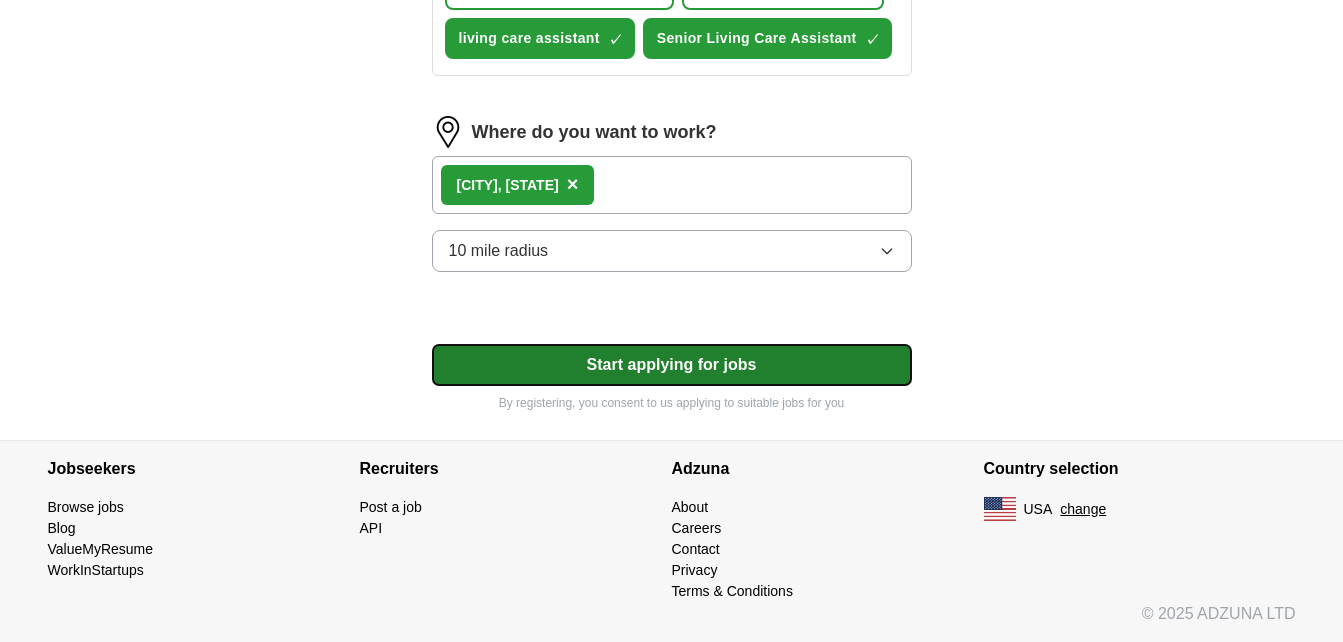 click on "Start applying for jobs" at bounding box center (672, 365) 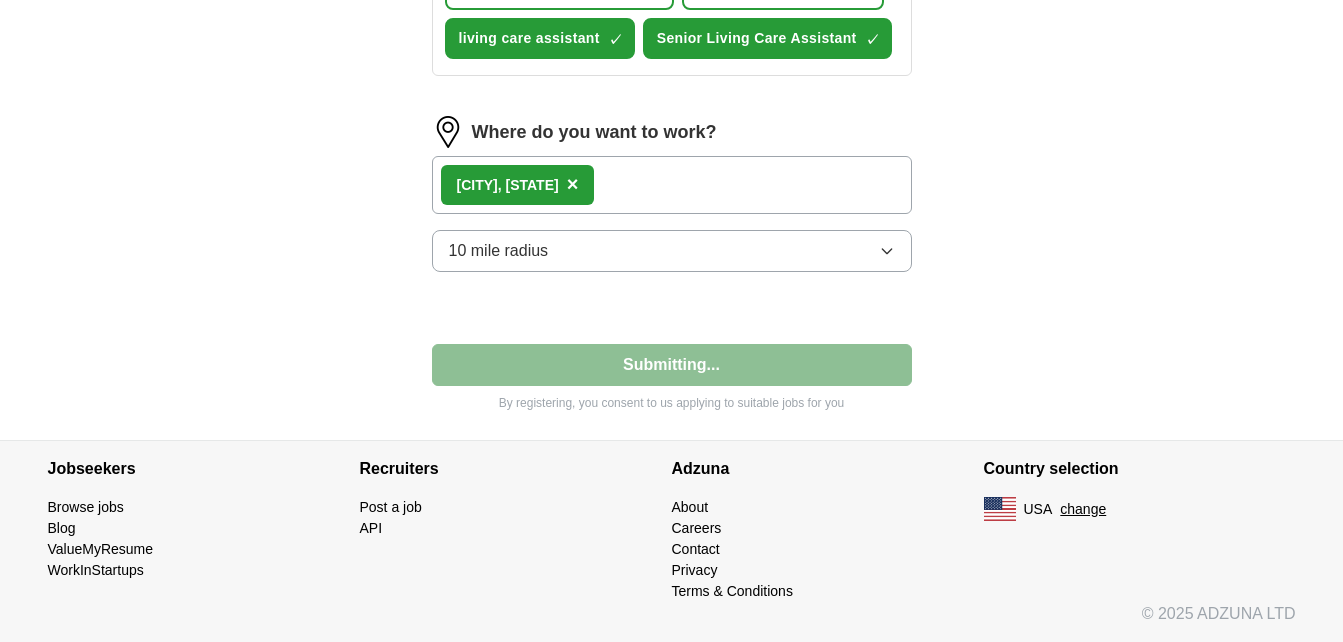 select on "**" 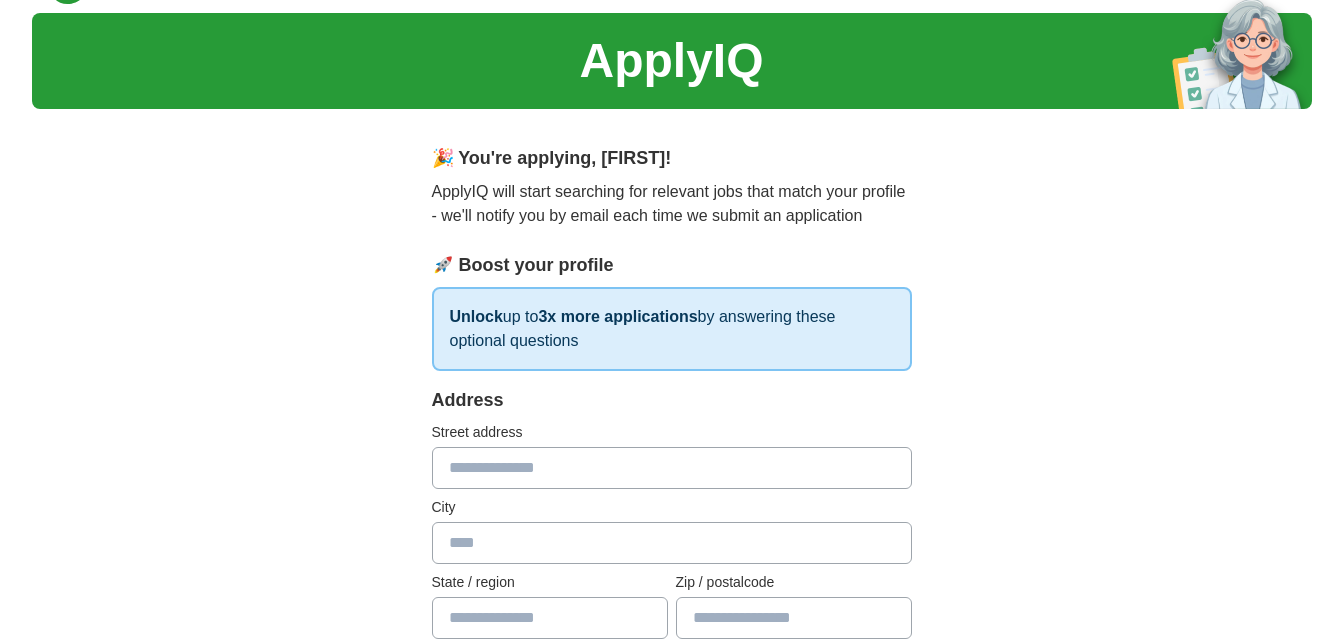 scroll, scrollTop: 0, scrollLeft: 0, axis: both 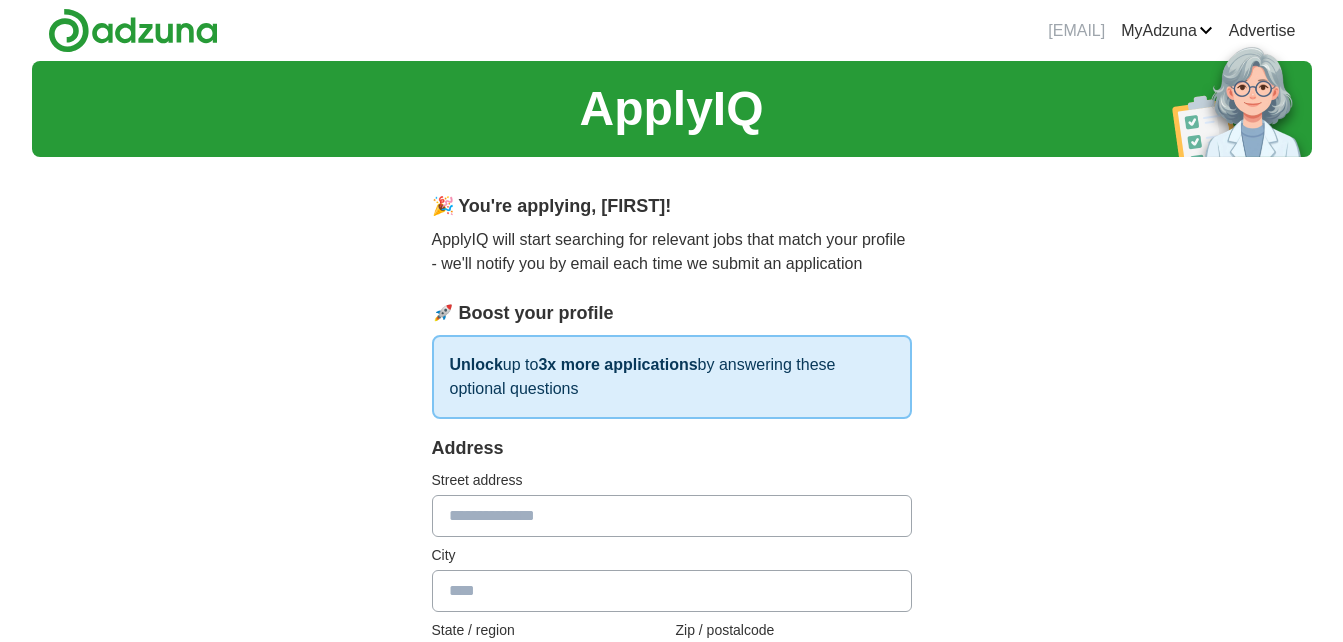 click at bounding box center (672, 516) 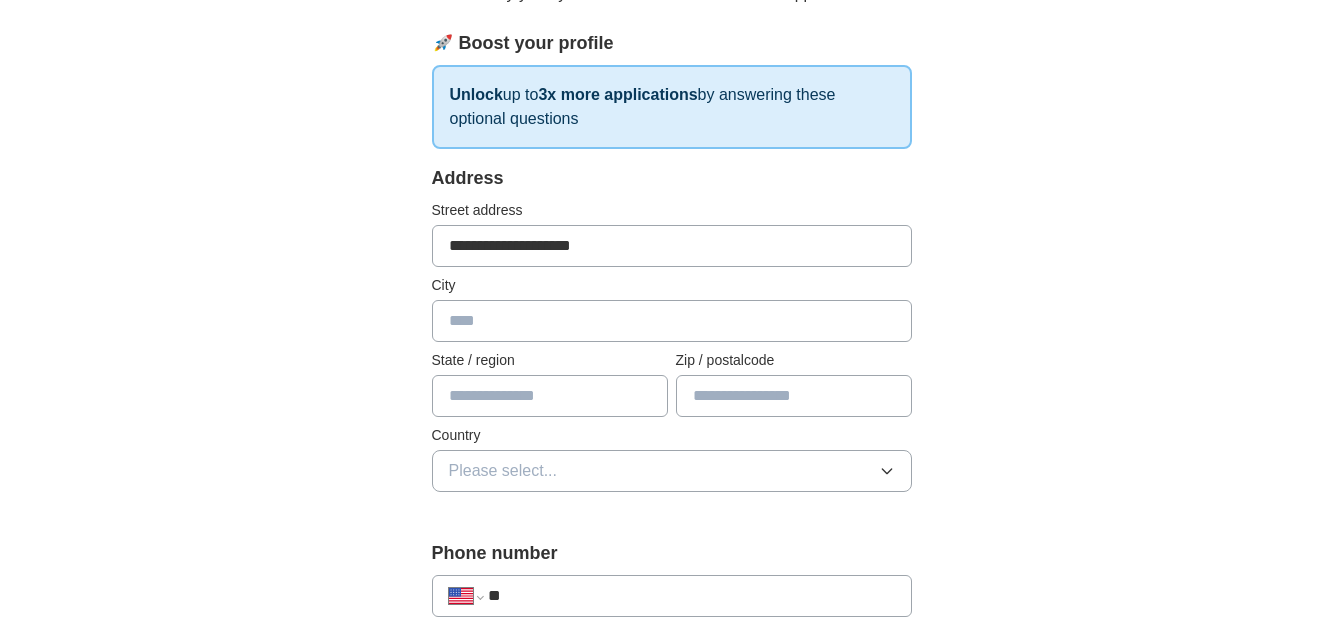 scroll, scrollTop: 271, scrollLeft: 0, axis: vertical 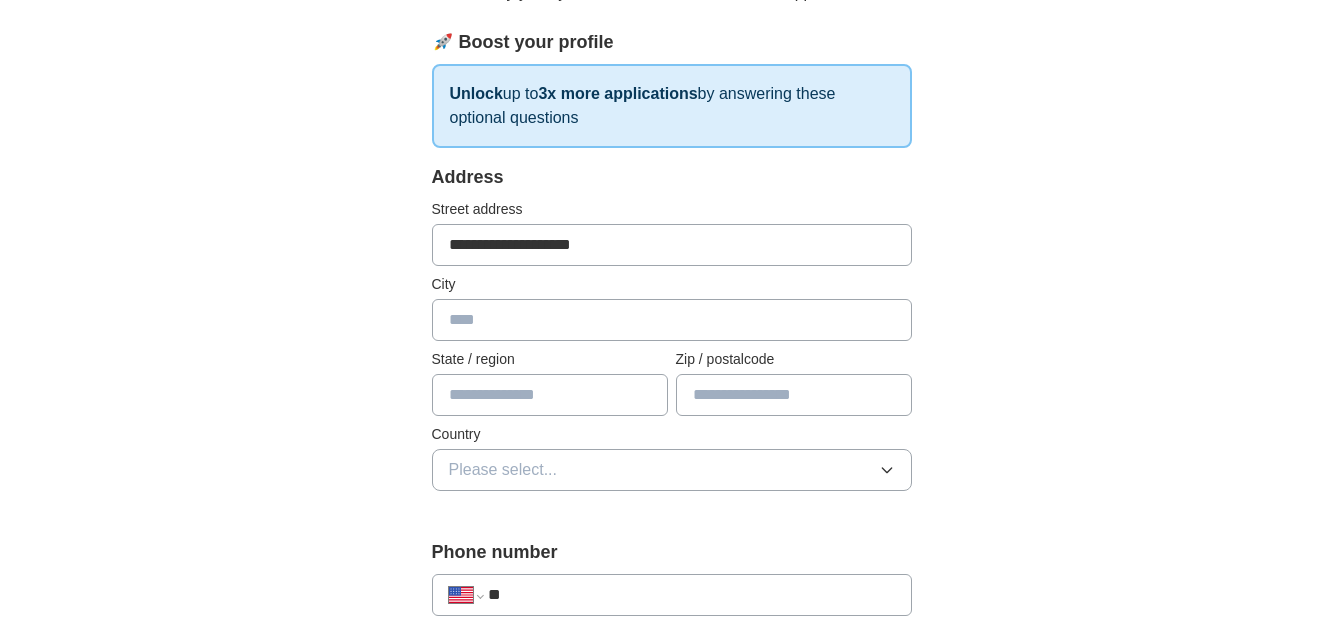 type on "**********" 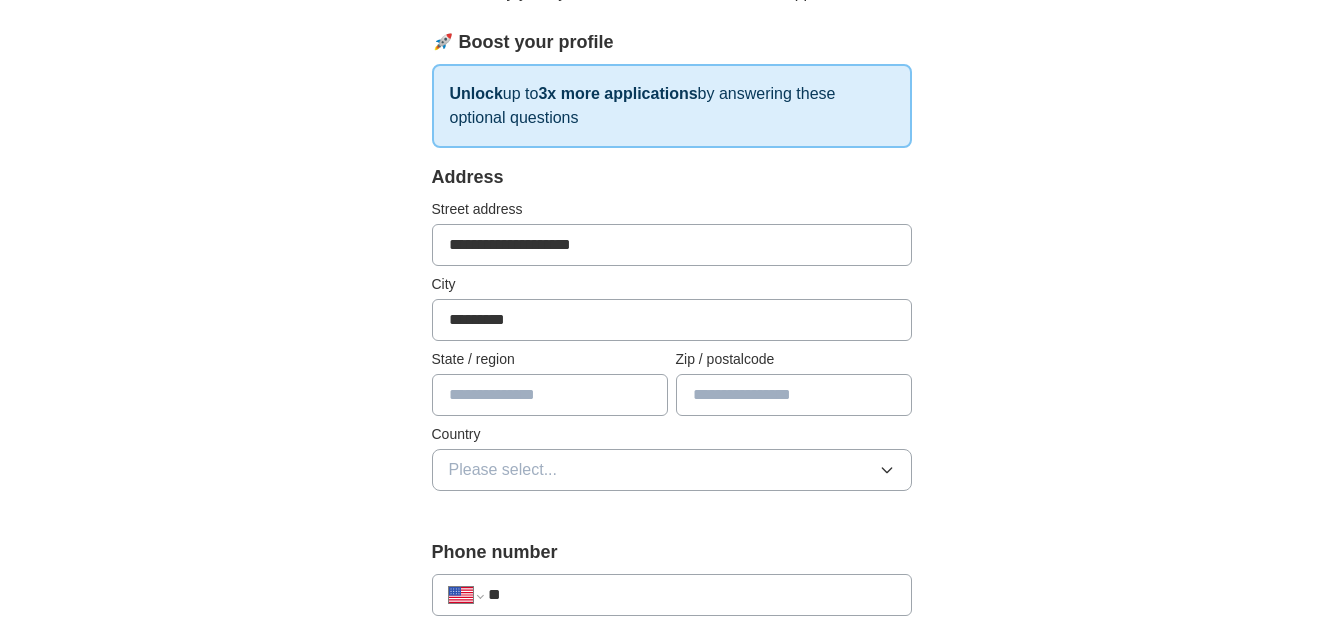 type on "*********" 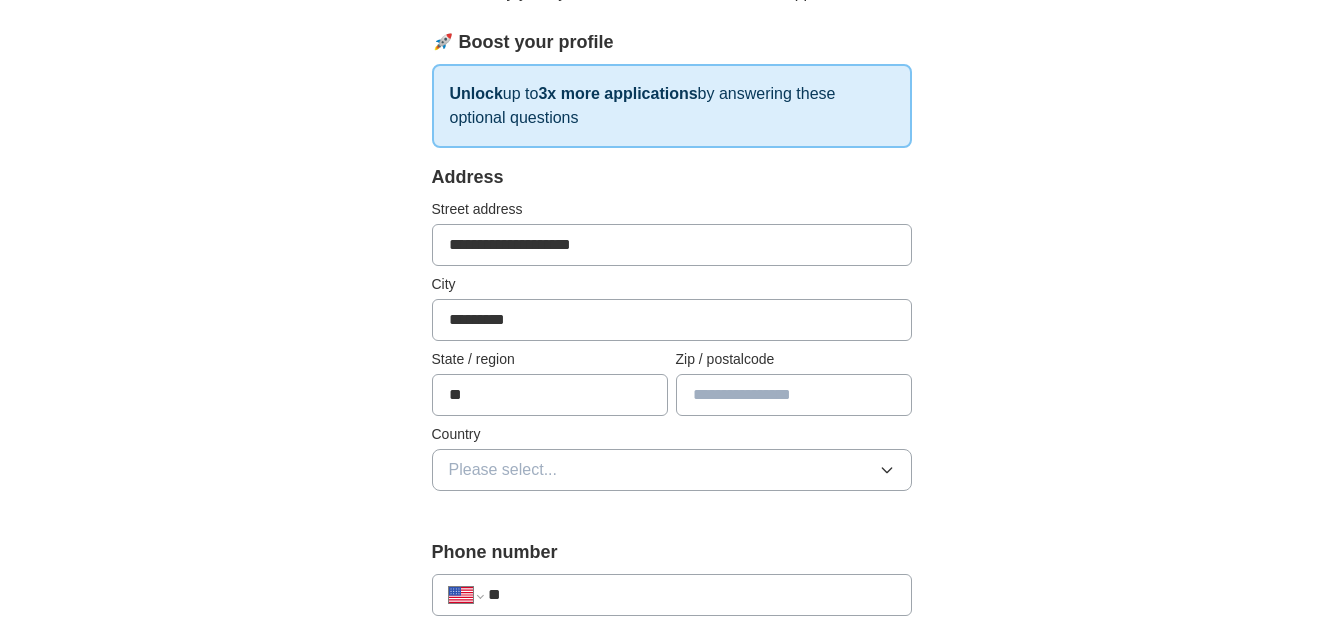 type on "**" 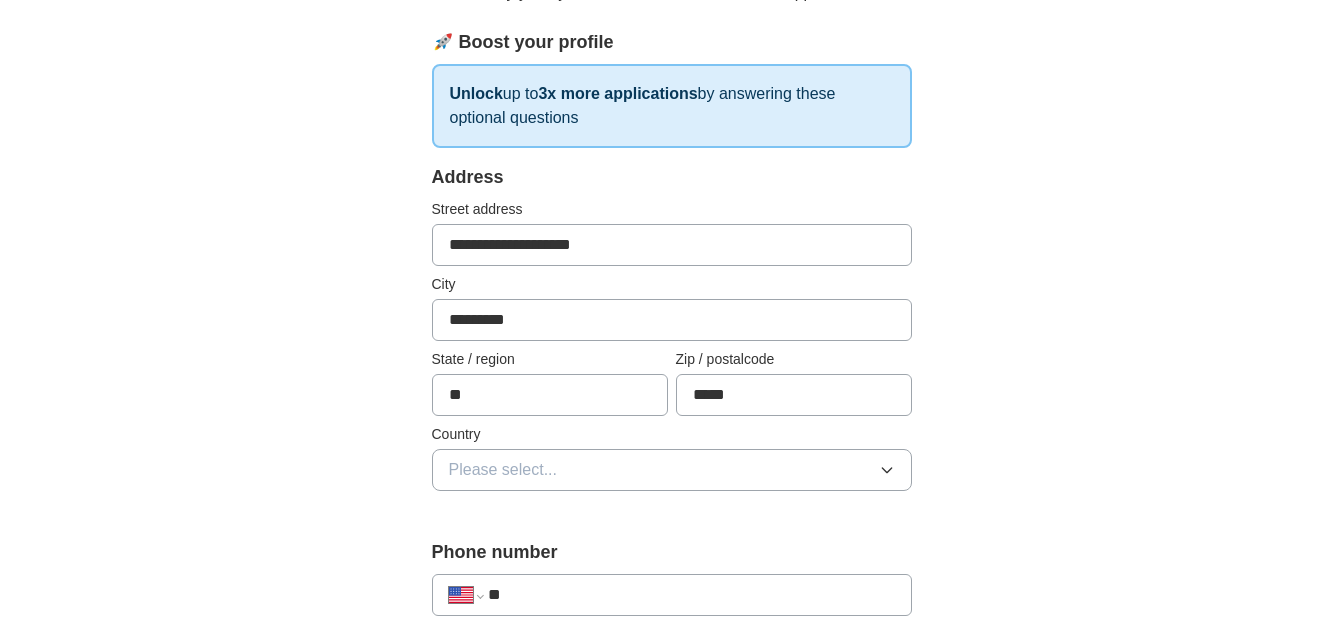 type on "*****" 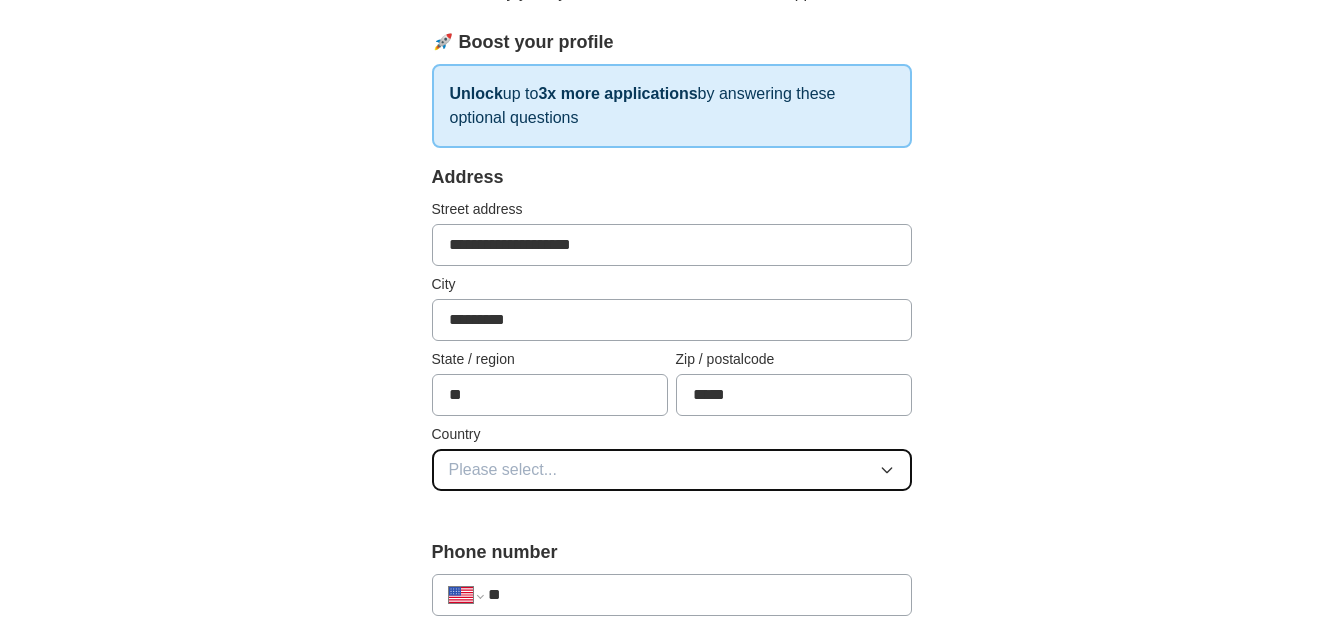 click on "Please select..." at bounding box center [672, 470] 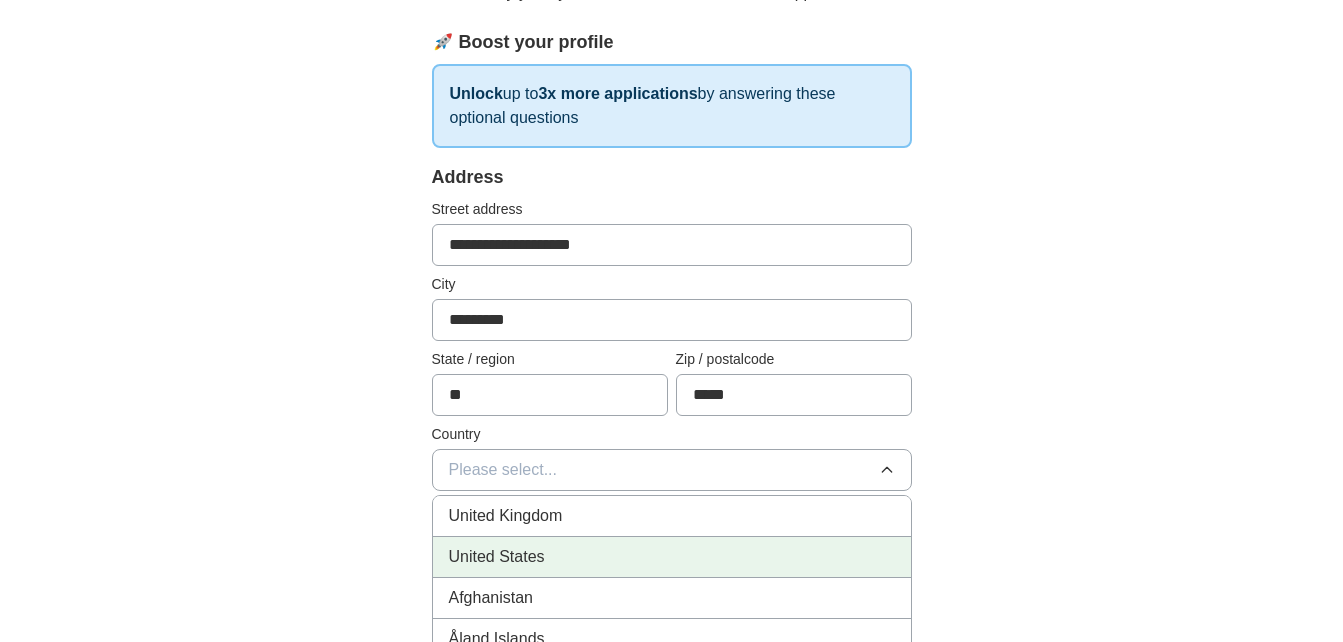 click on "United States" at bounding box center [497, 557] 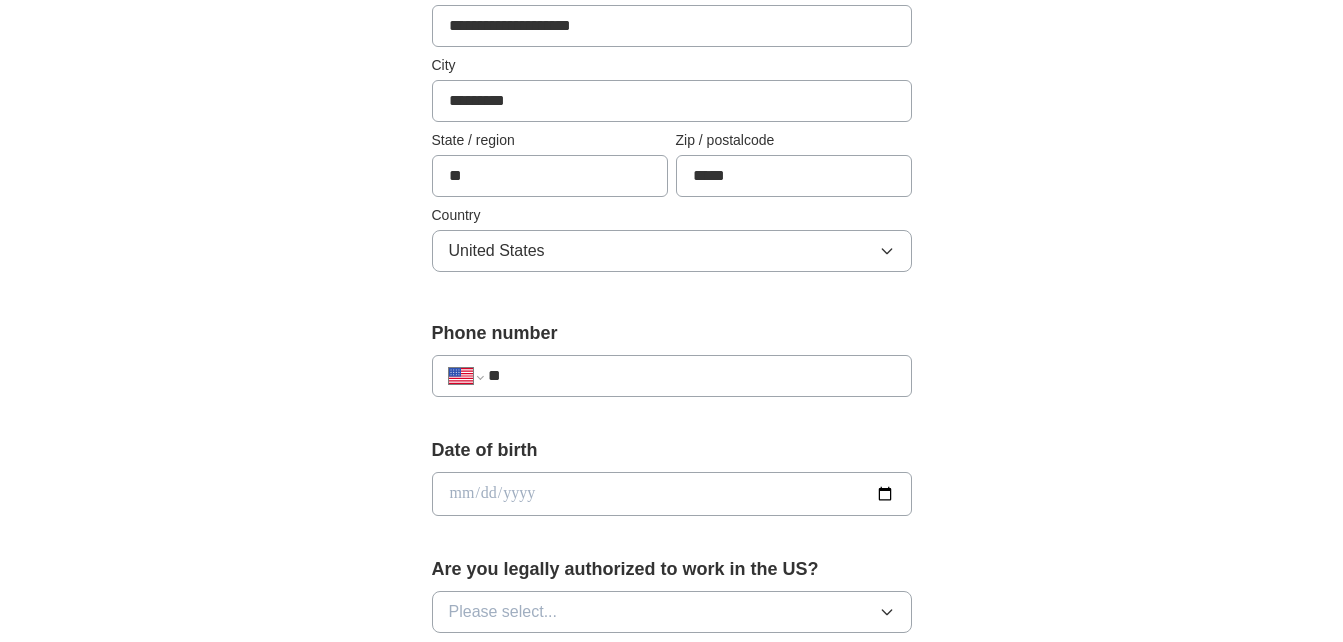 scroll, scrollTop: 491, scrollLeft: 0, axis: vertical 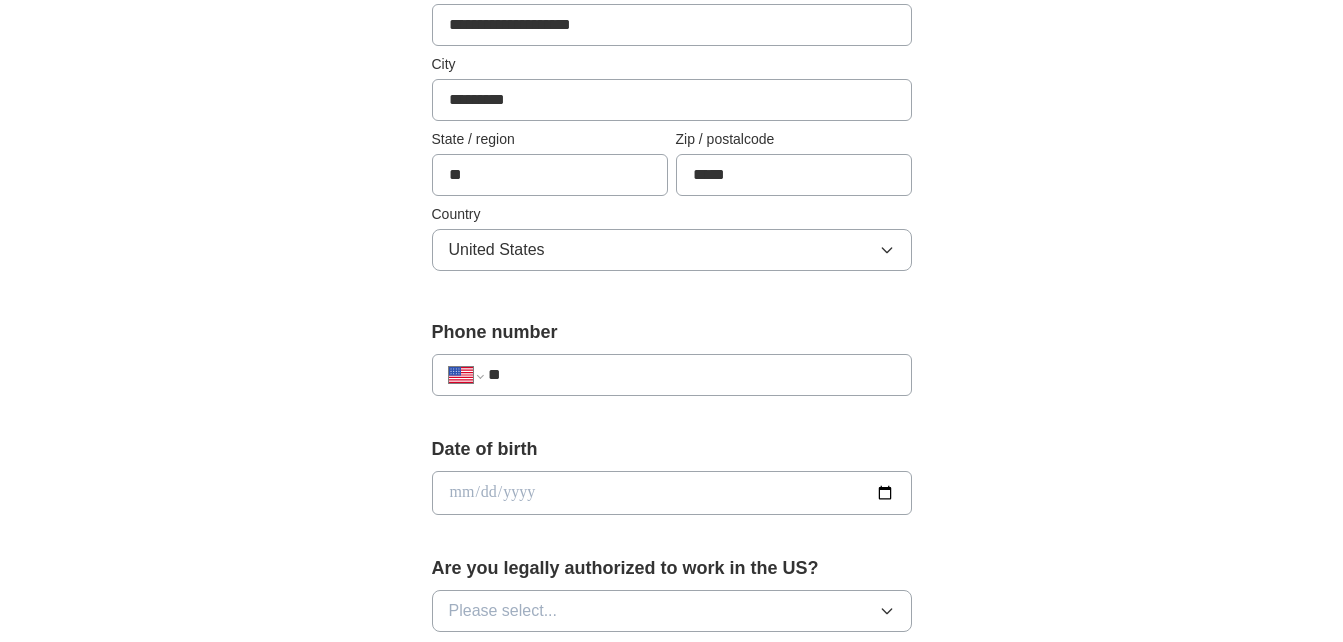 click on "**" at bounding box center [691, 375] 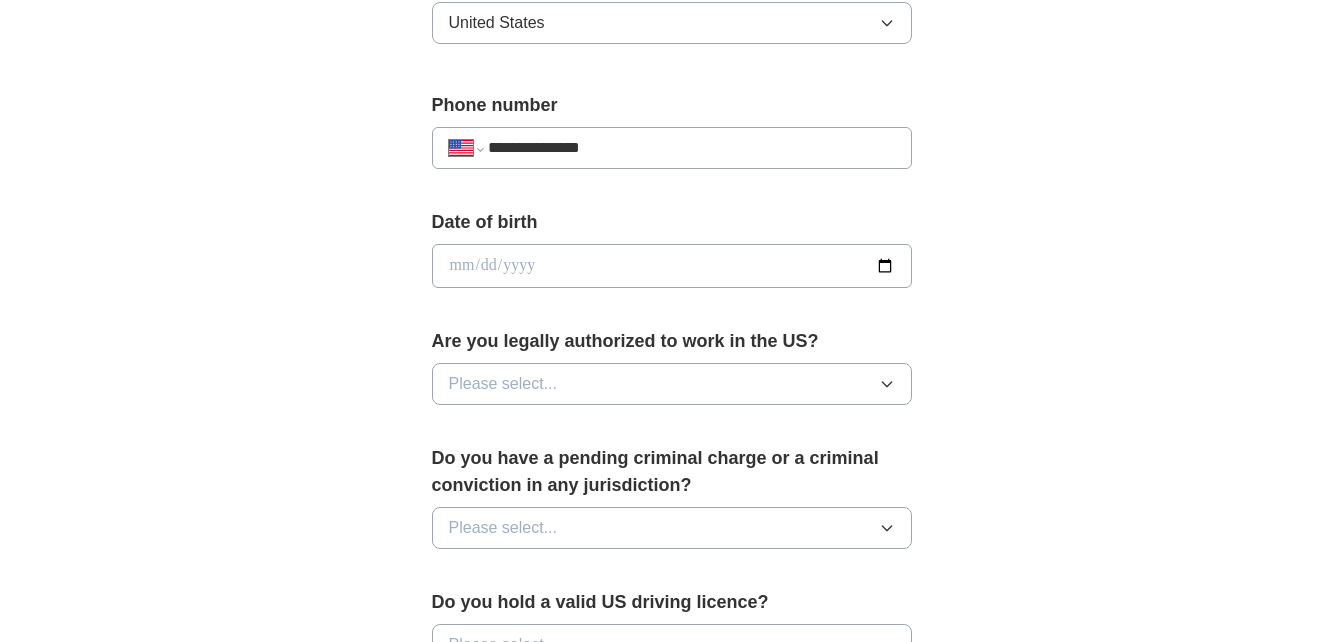scroll, scrollTop: 721, scrollLeft: 0, axis: vertical 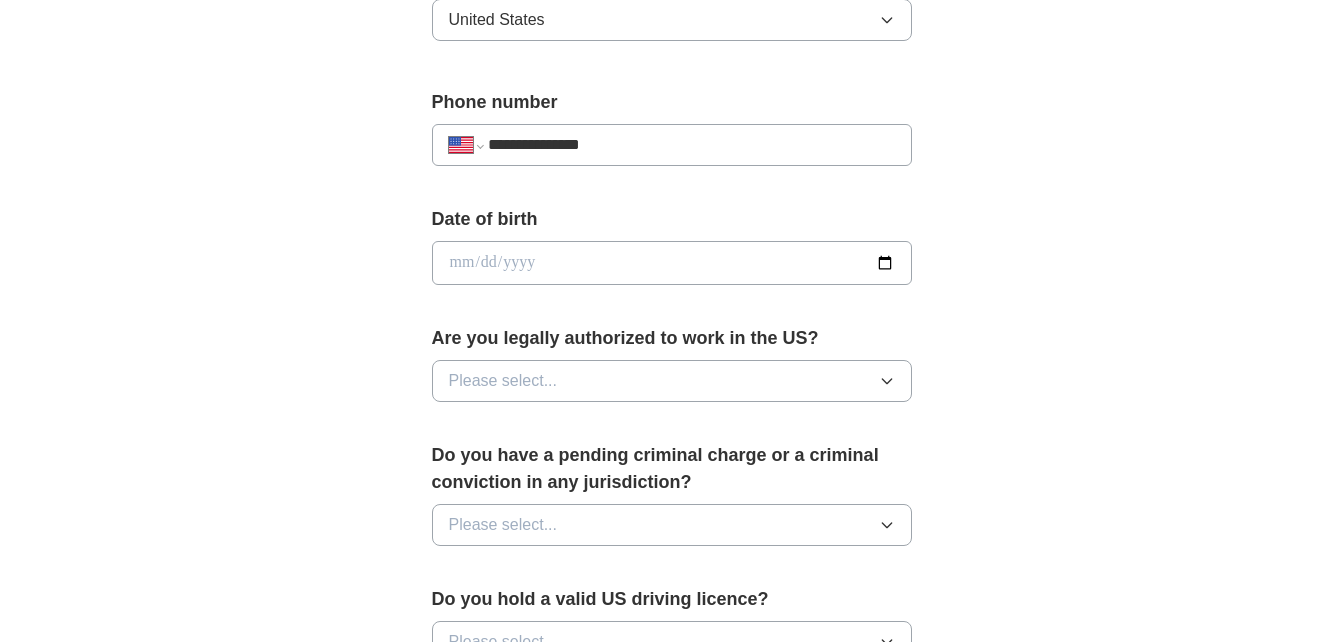 type on "**********" 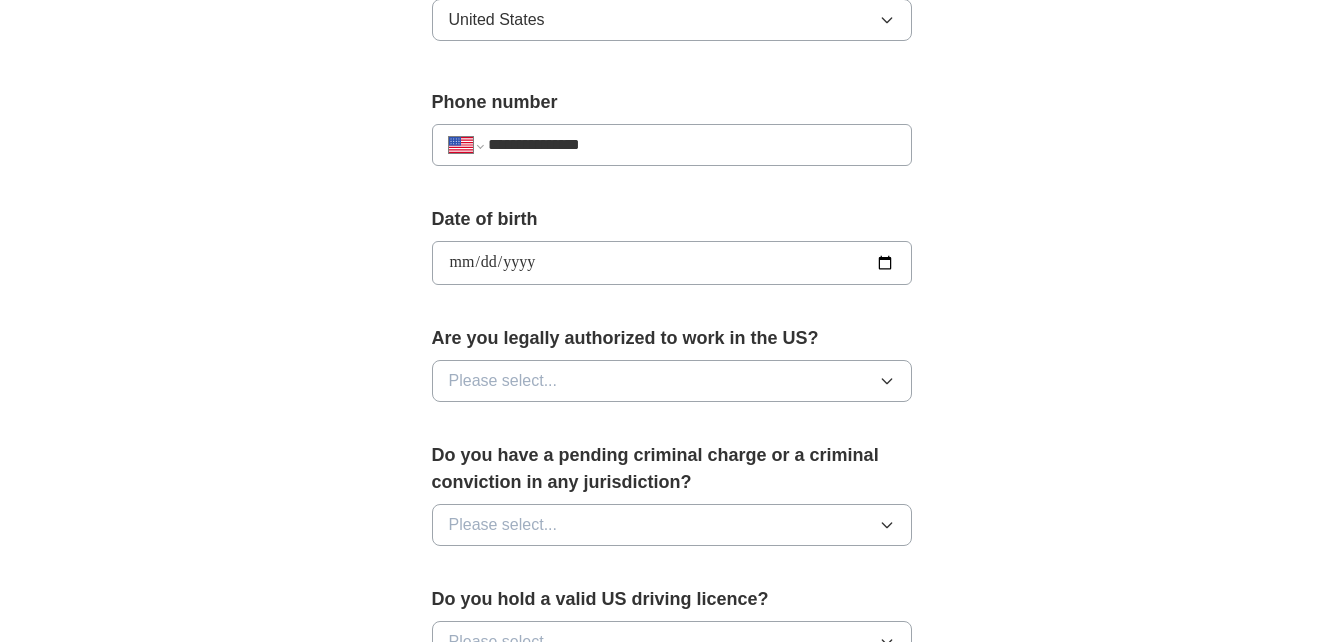 type on "**********" 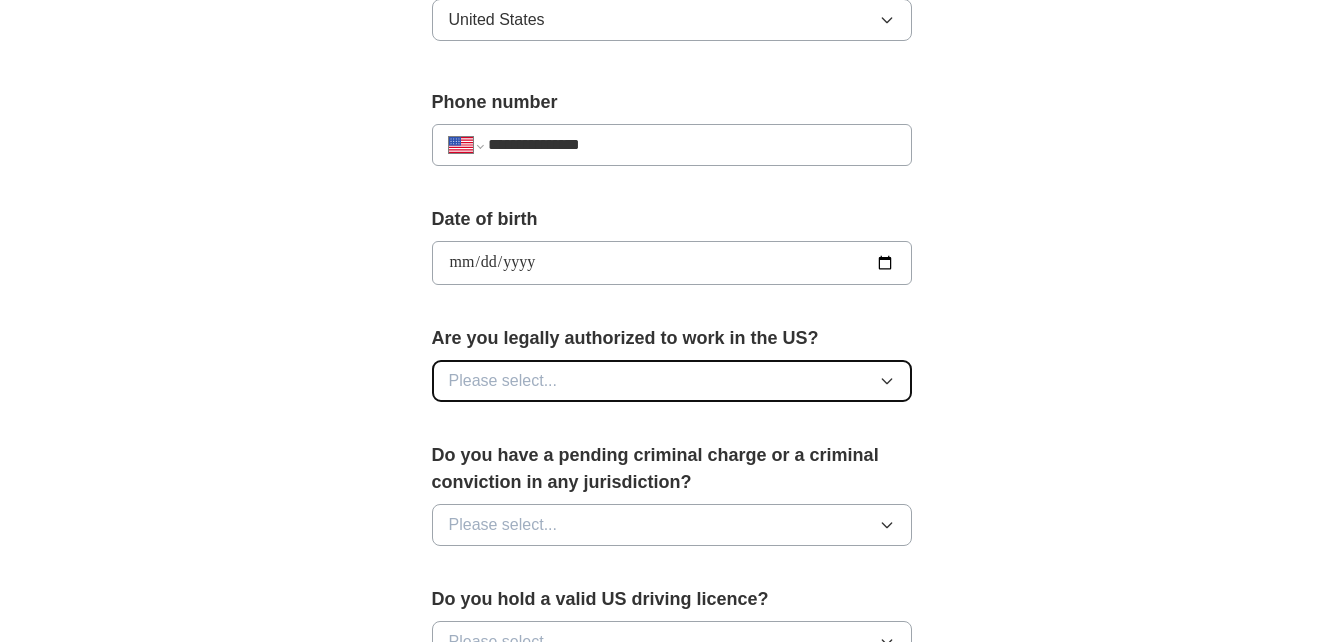click on "Please select..." at bounding box center [672, 381] 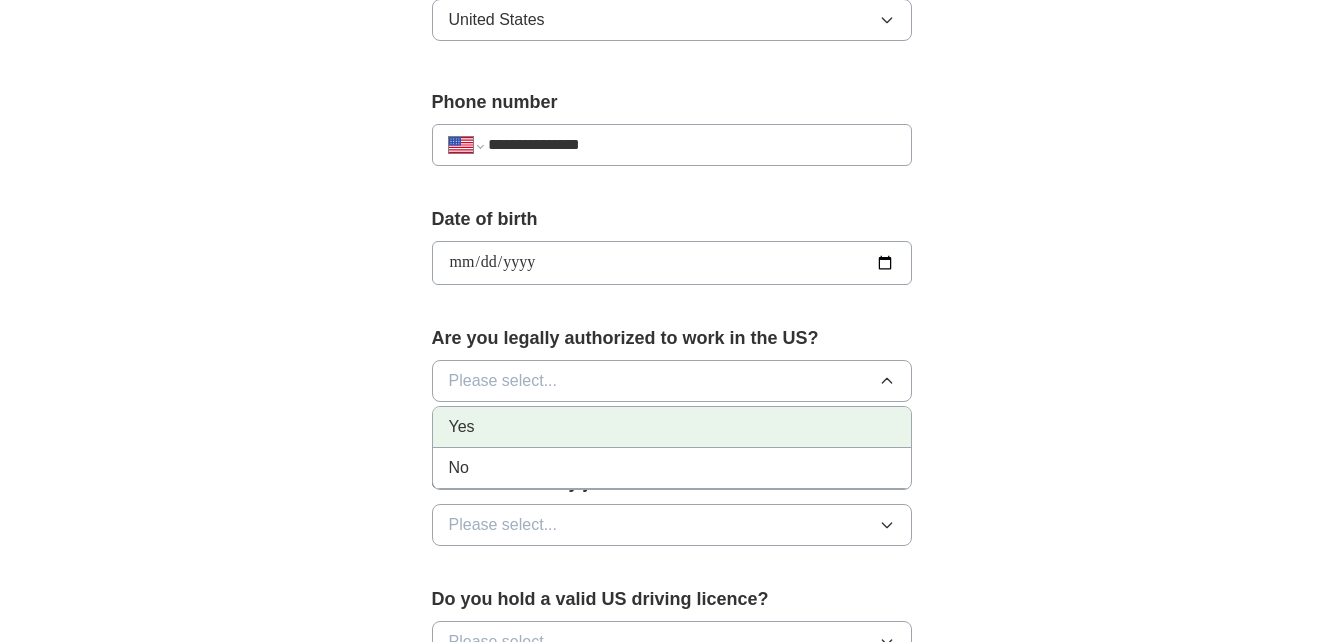 click on "Yes" at bounding box center (672, 427) 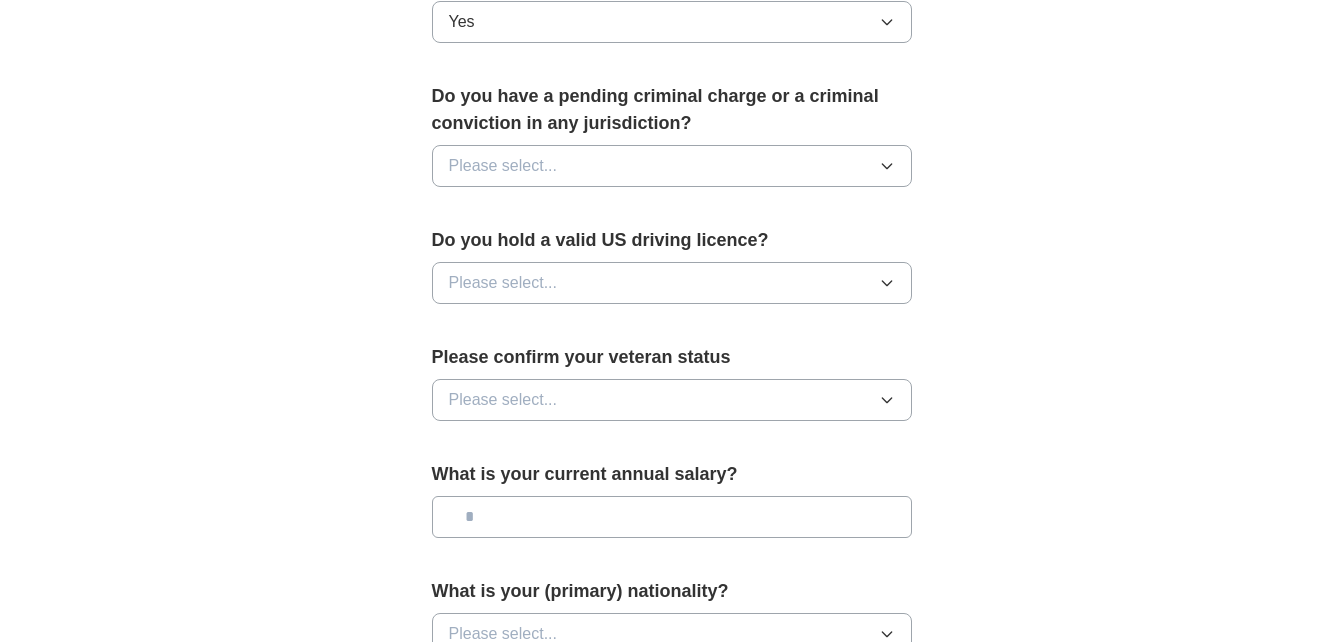 scroll, scrollTop: 1082, scrollLeft: 0, axis: vertical 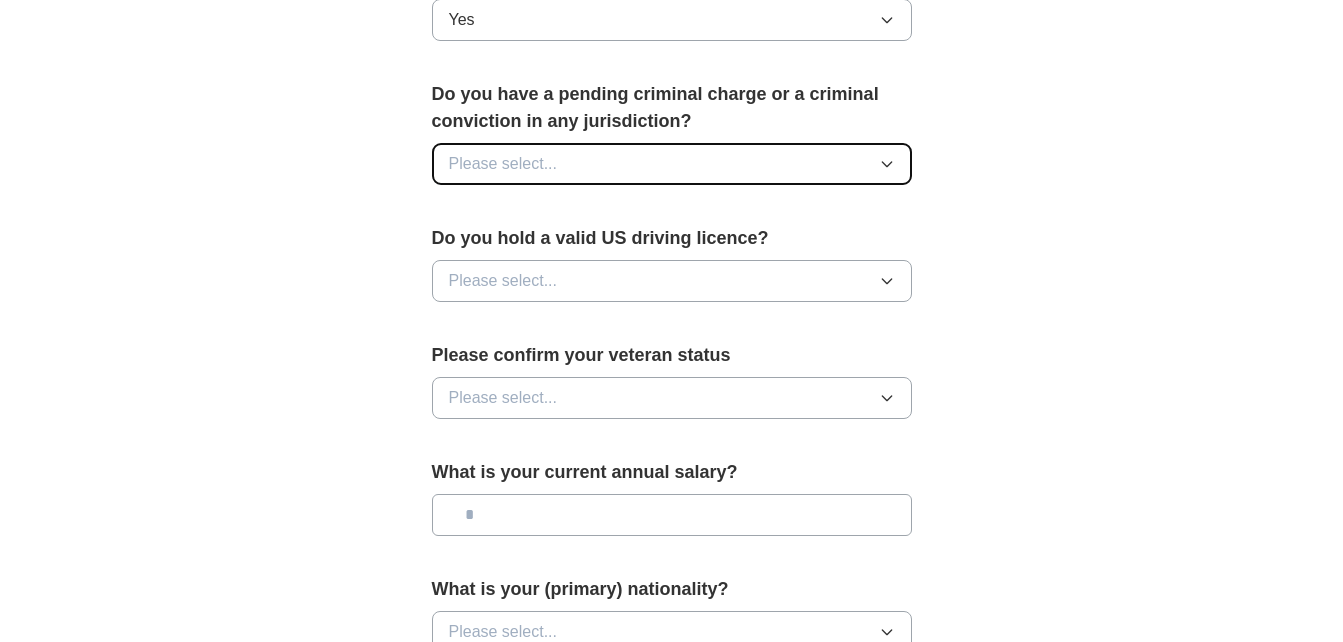 click on "Please select..." at bounding box center [503, 164] 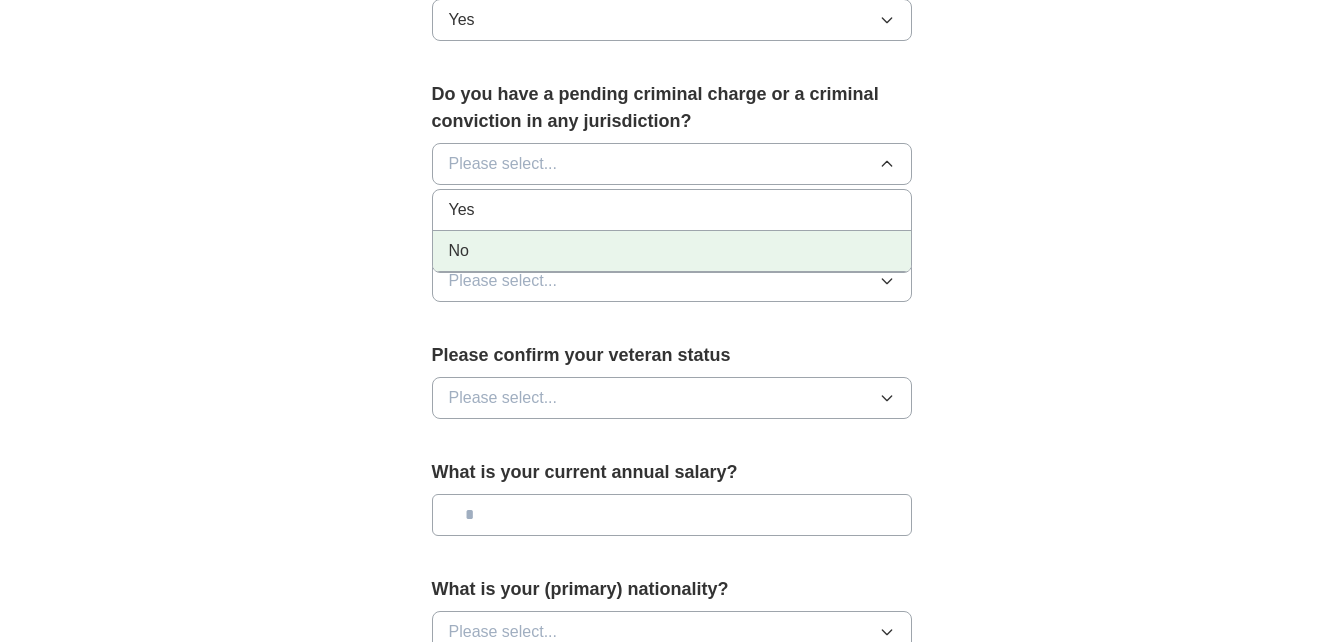 click on "No" at bounding box center (672, 251) 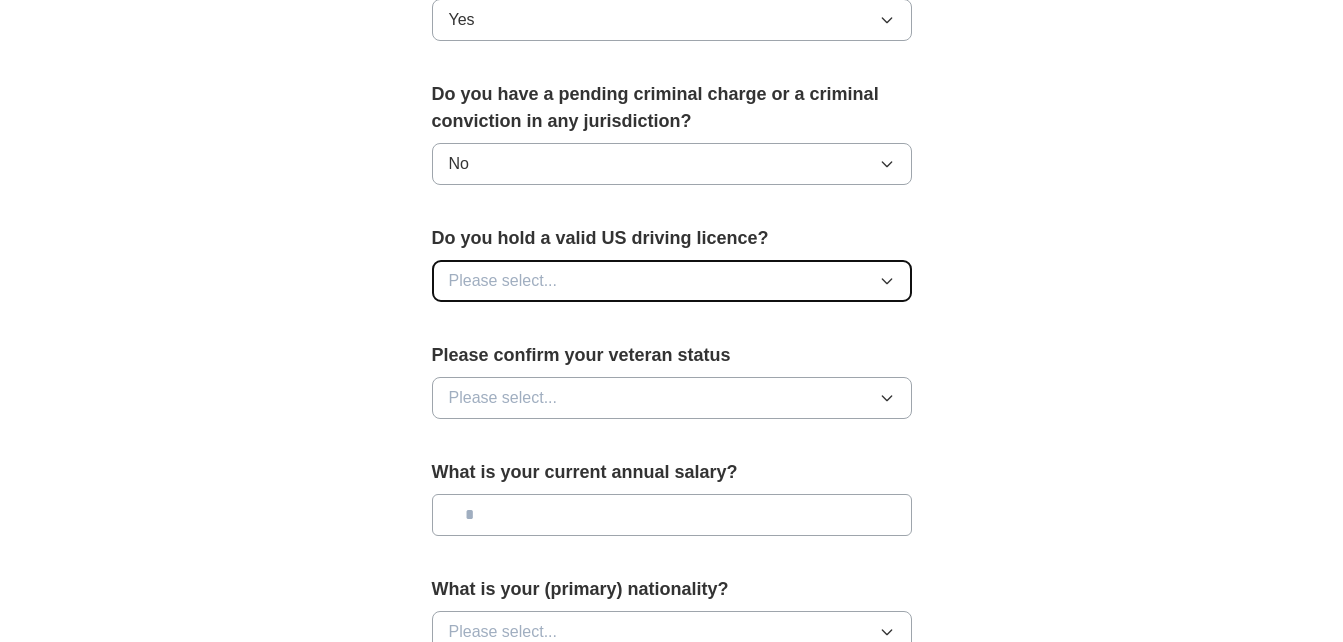 click on "Please select..." at bounding box center (503, 281) 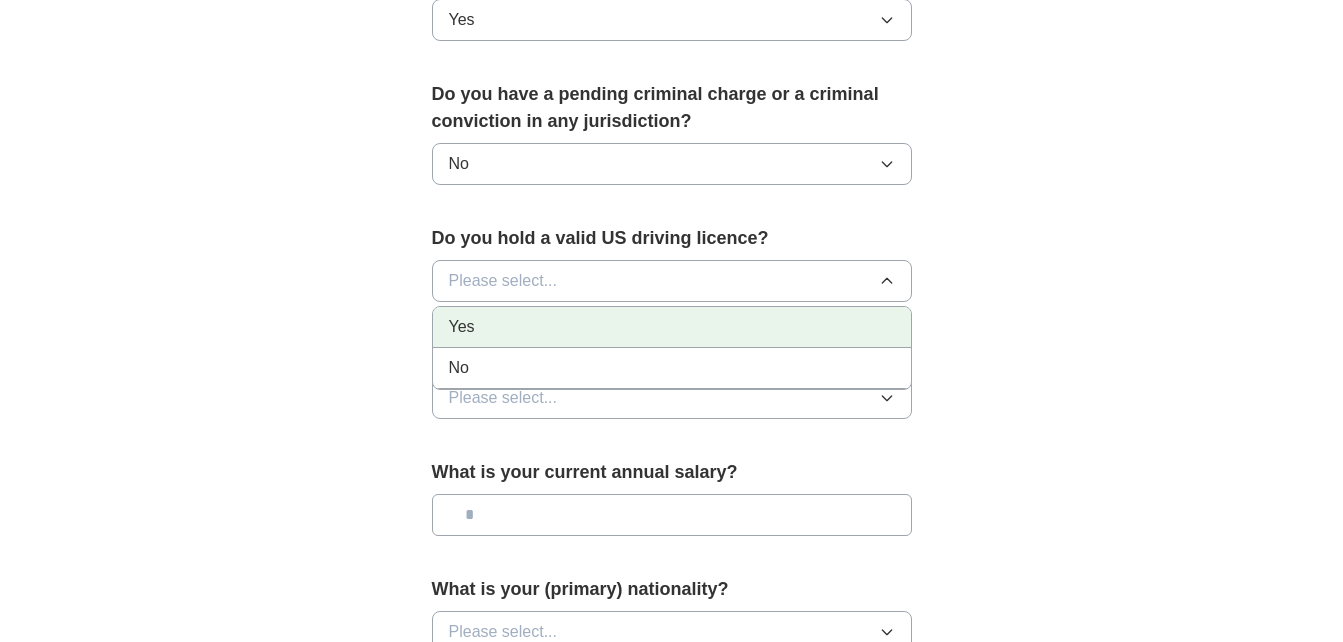 click on "Yes" at bounding box center (672, 327) 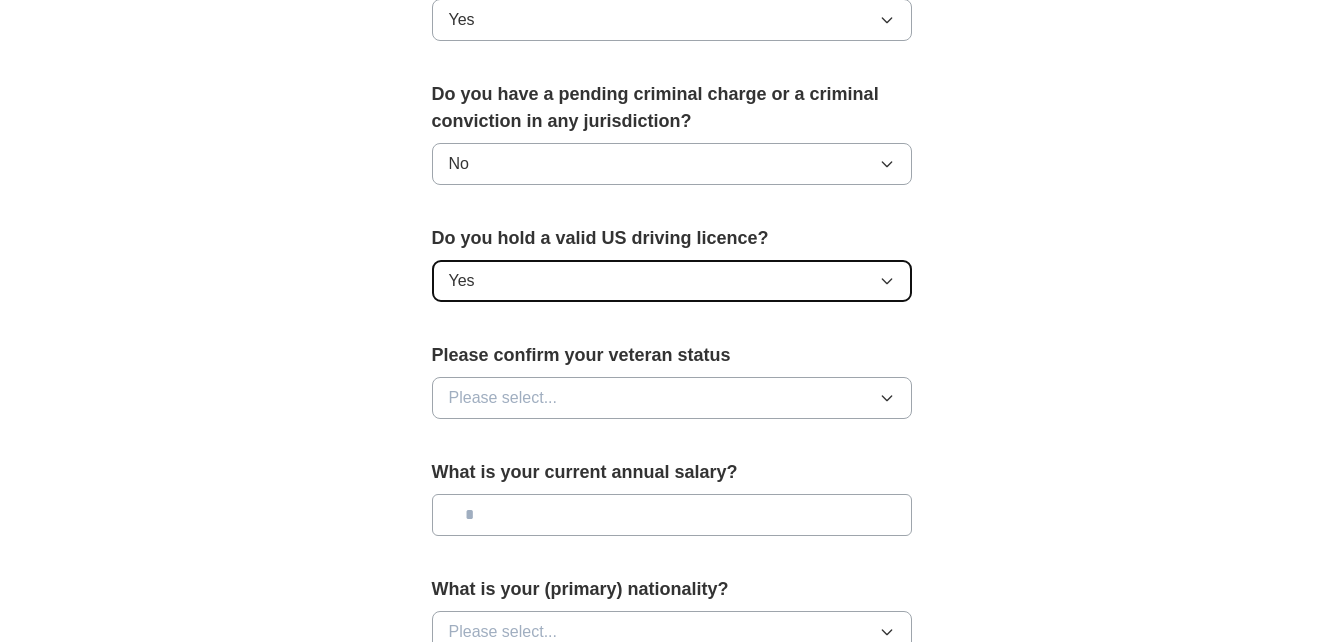 click on "Yes" at bounding box center [672, 281] 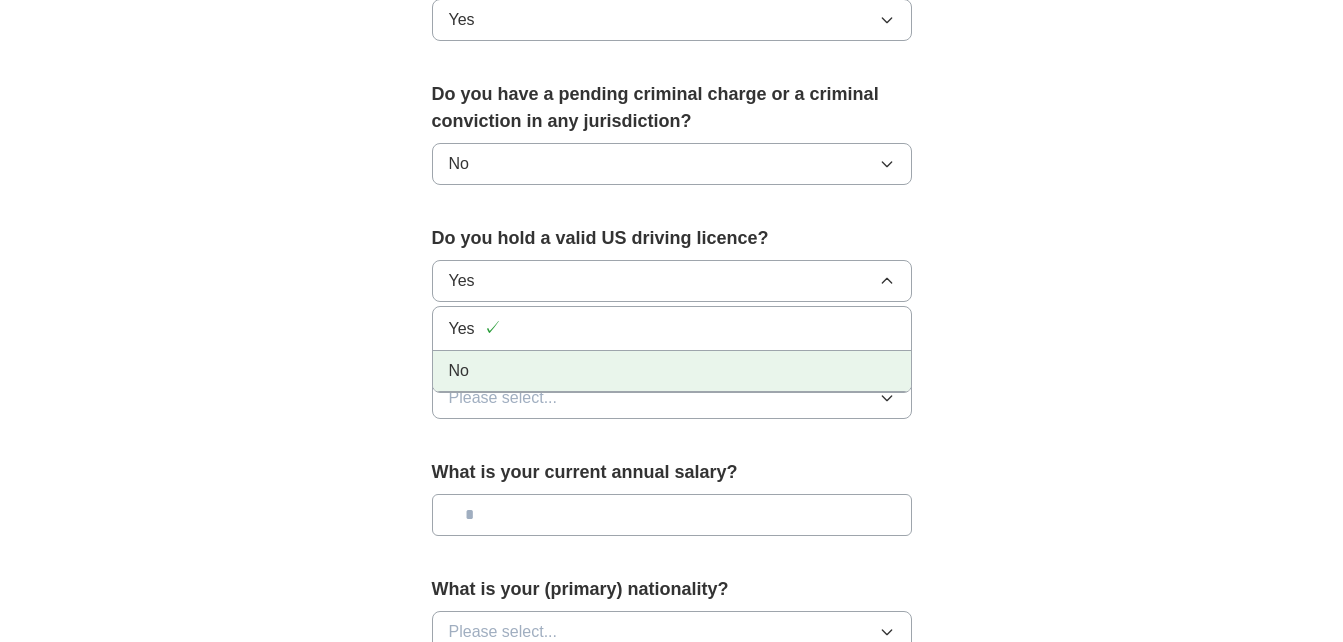 click on "No" at bounding box center (672, 371) 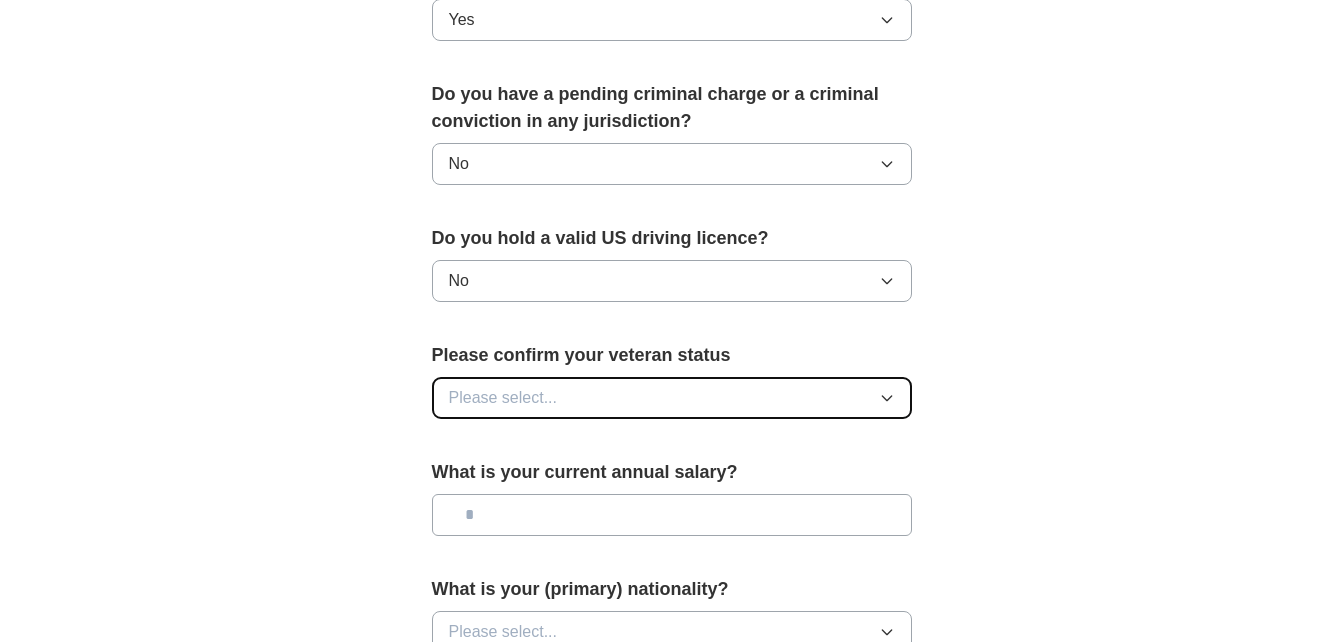 click on "Please select..." at bounding box center [503, 398] 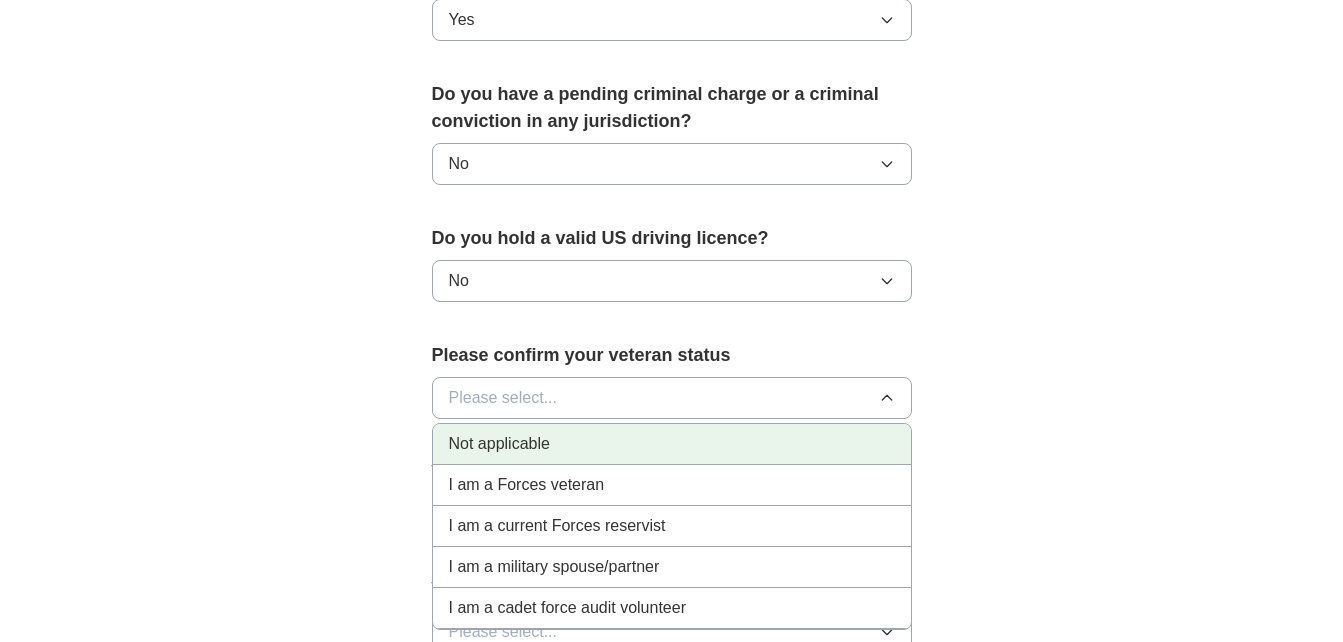 click on "Not applicable" at bounding box center (499, 444) 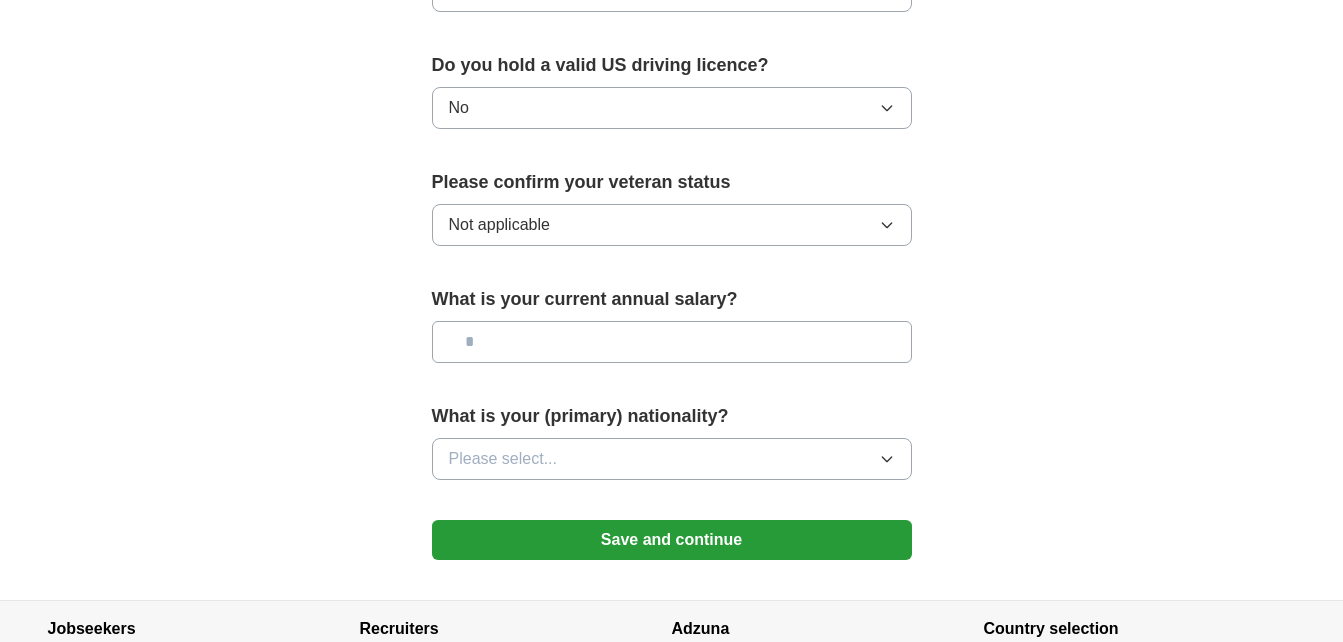 scroll, scrollTop: 1293, scrollLeft: 0, axis: vertical 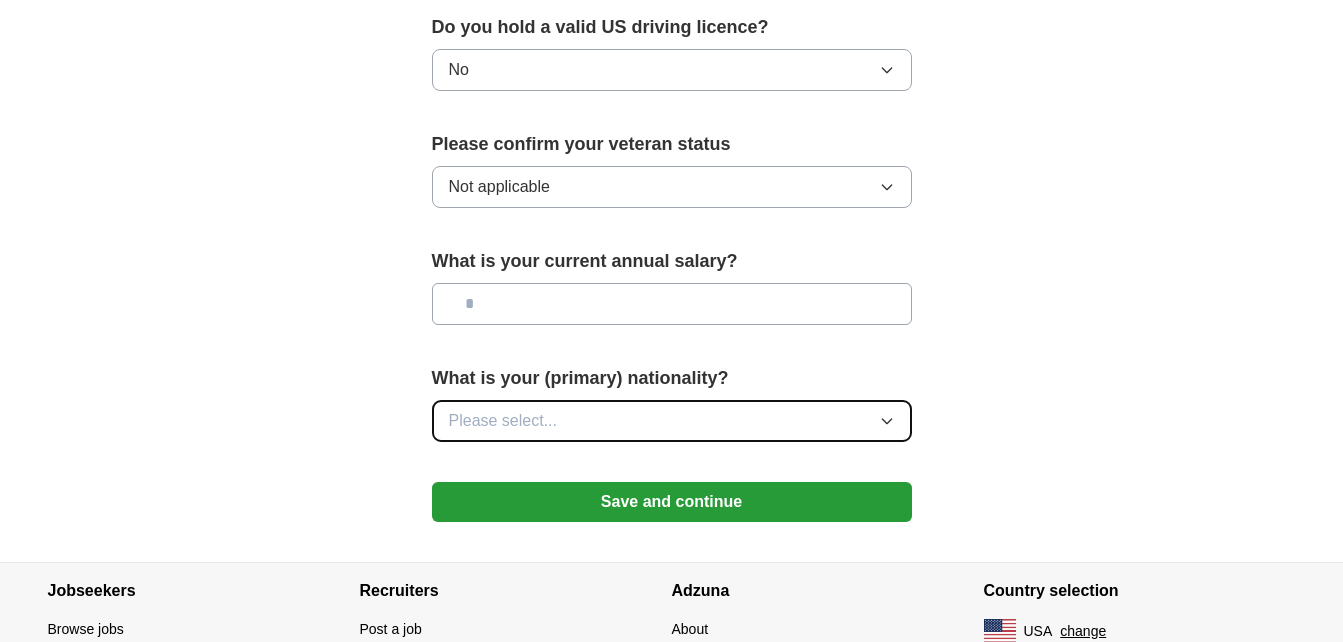 click on "Please select..." at bounding box center [672, 421] 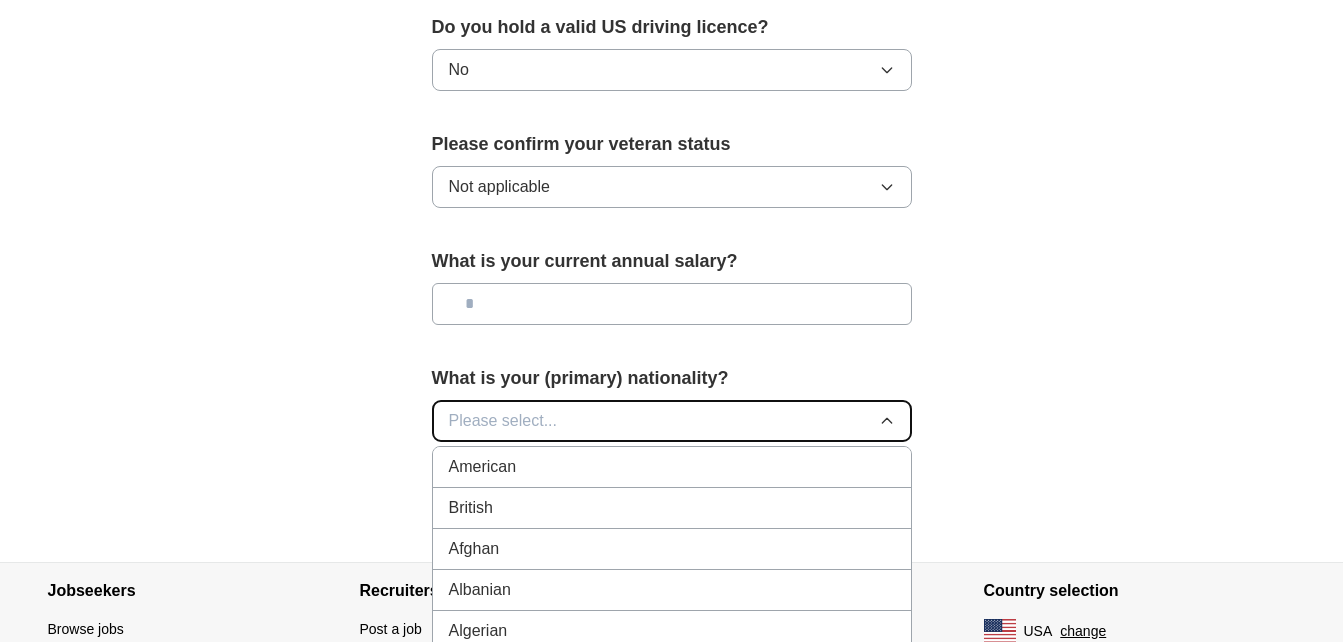 scroll, scrollTop: 1497, scrollLeft: 0, axis: vertical 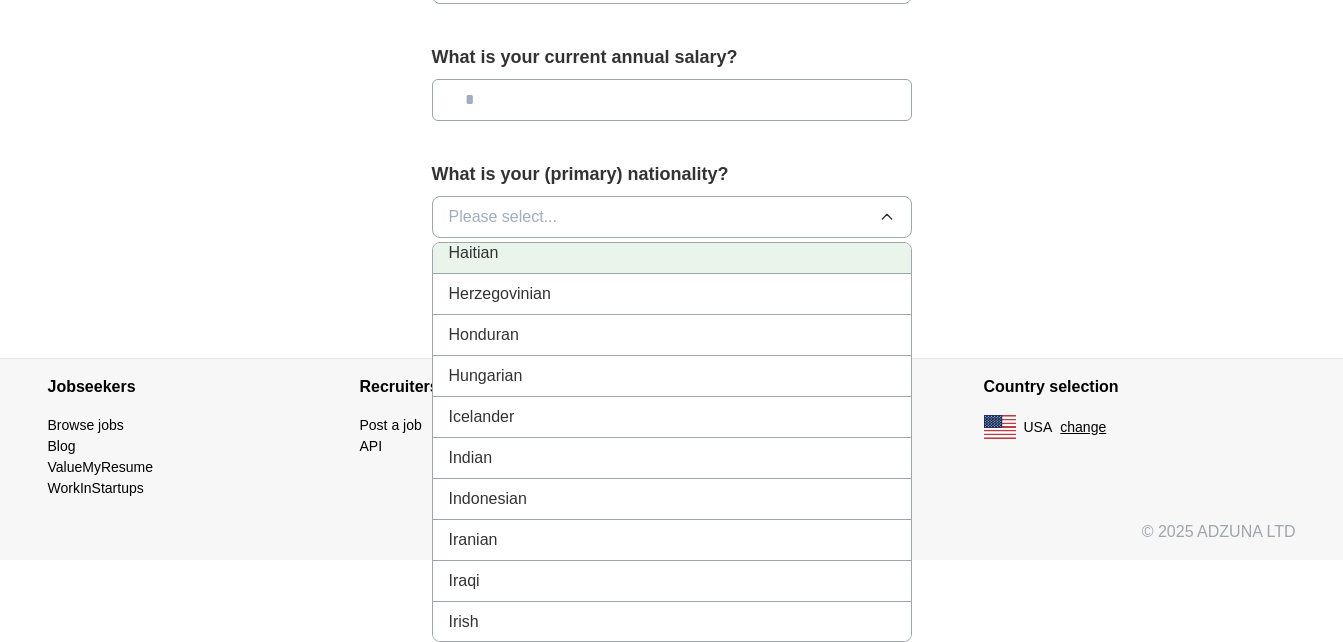 click on "Haitian" at bounding box center [672, 253] 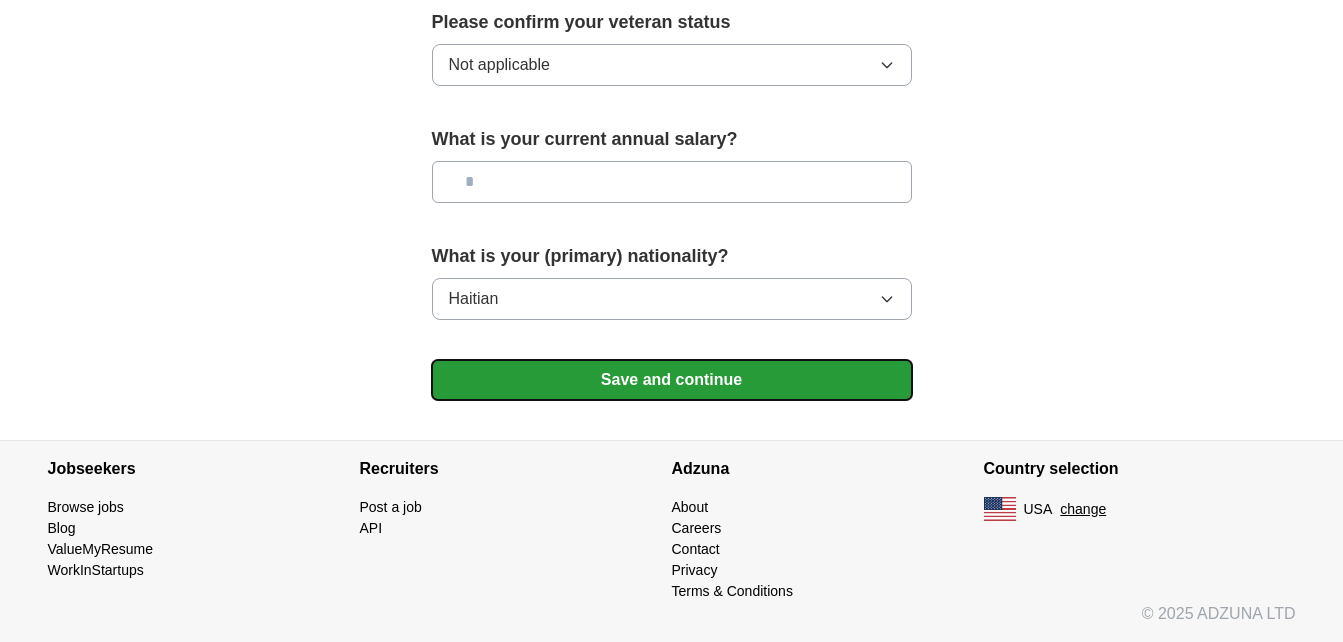 click on "Save and continue" at bounding box center (672, 380) 